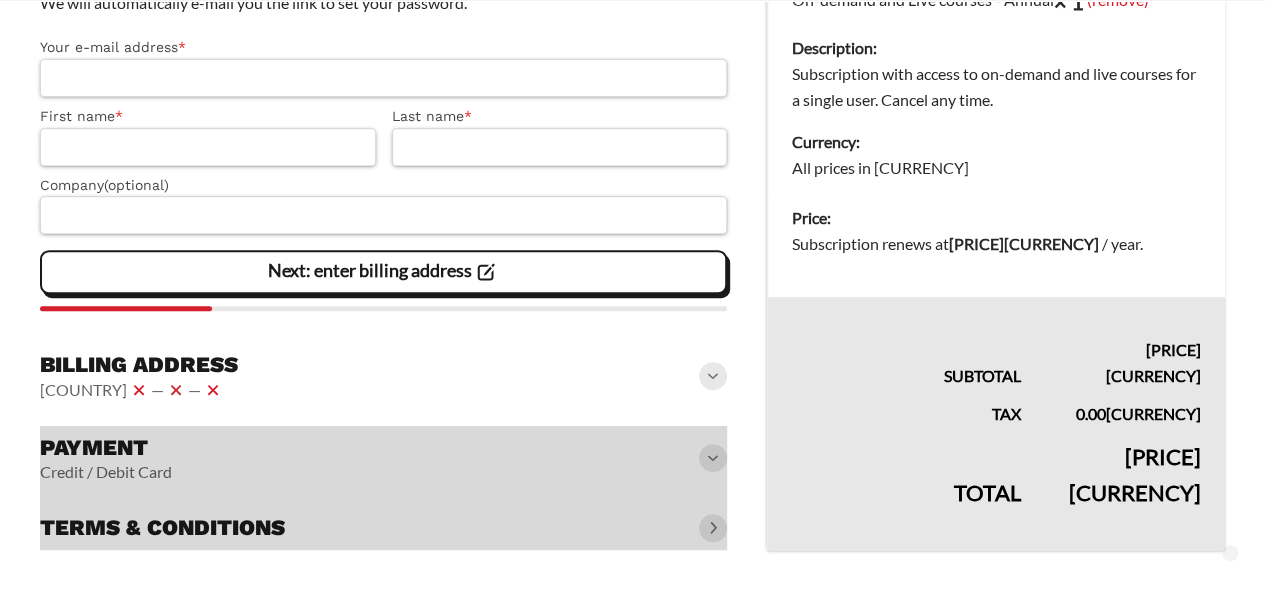 scroll, scrollTop: 377, scrollLeft: 0, axis: vertical 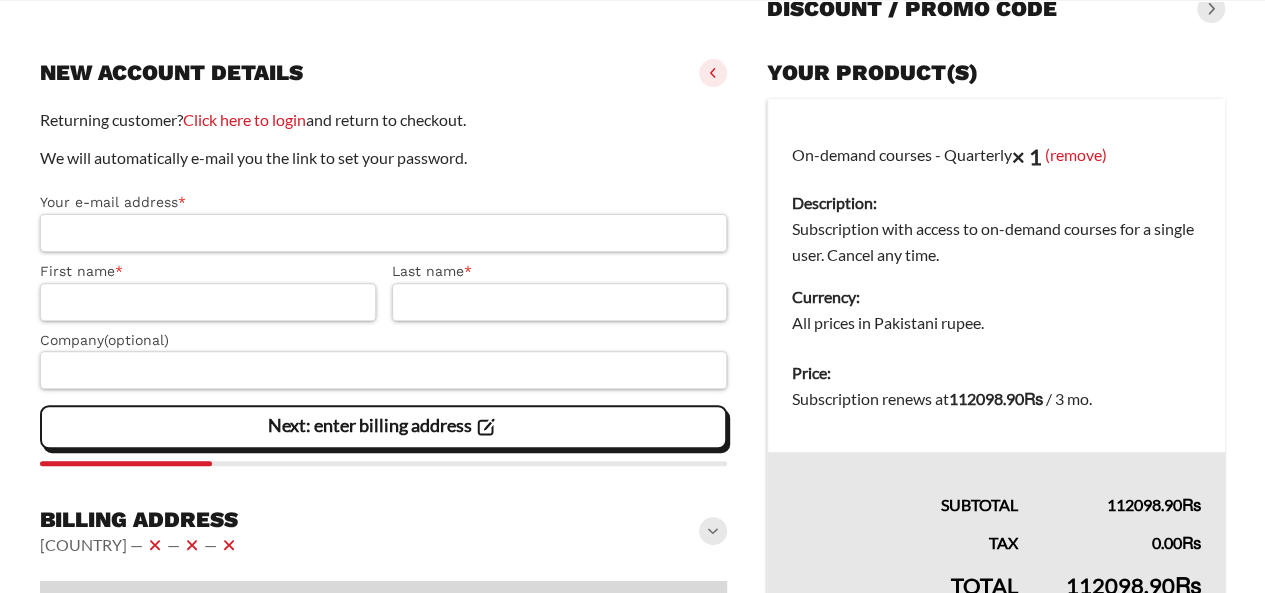 click on "Your e-mail address  *" at bounding box center (383, 233) 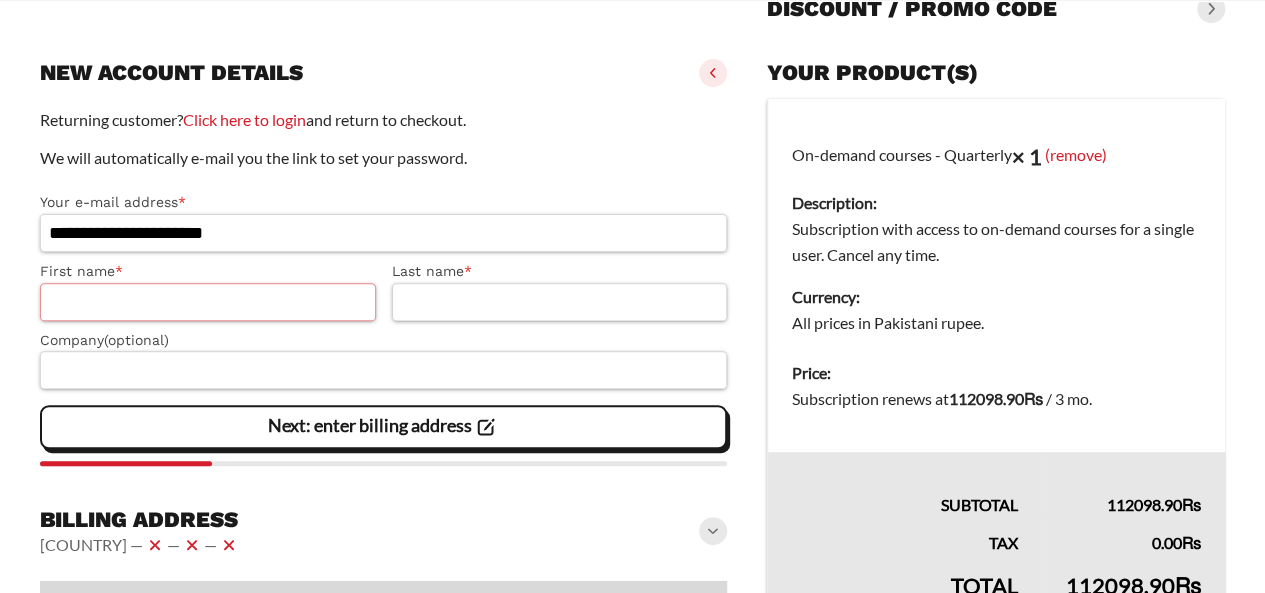 click on "First name  *" at bounding box center (208, 302) 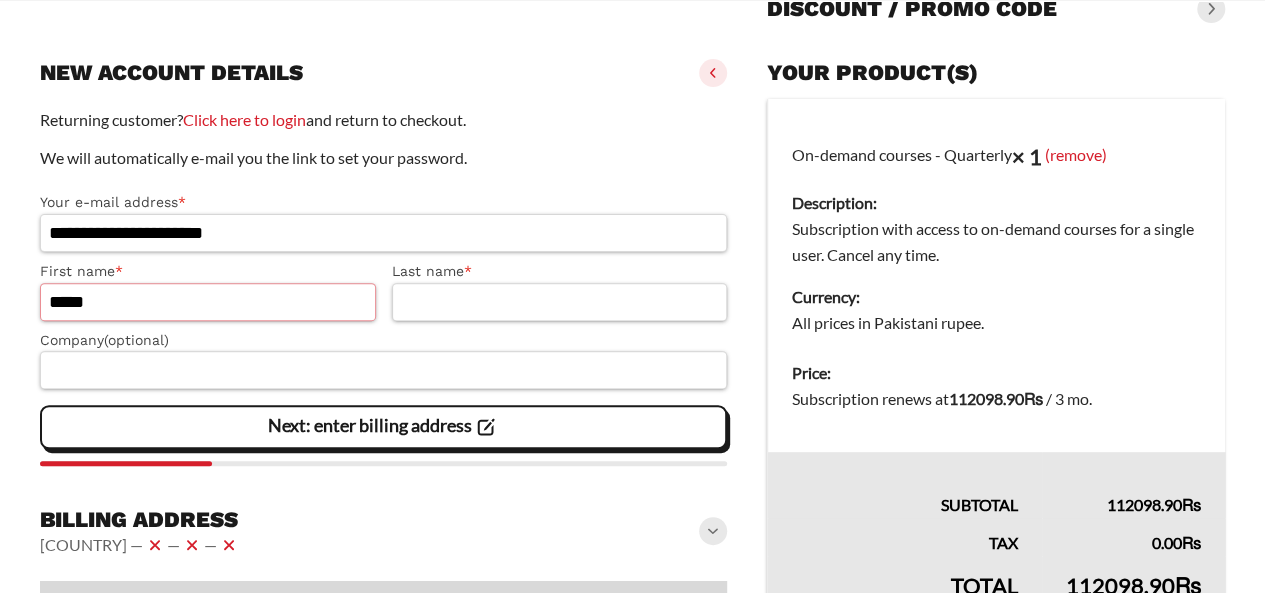 type on "*****" 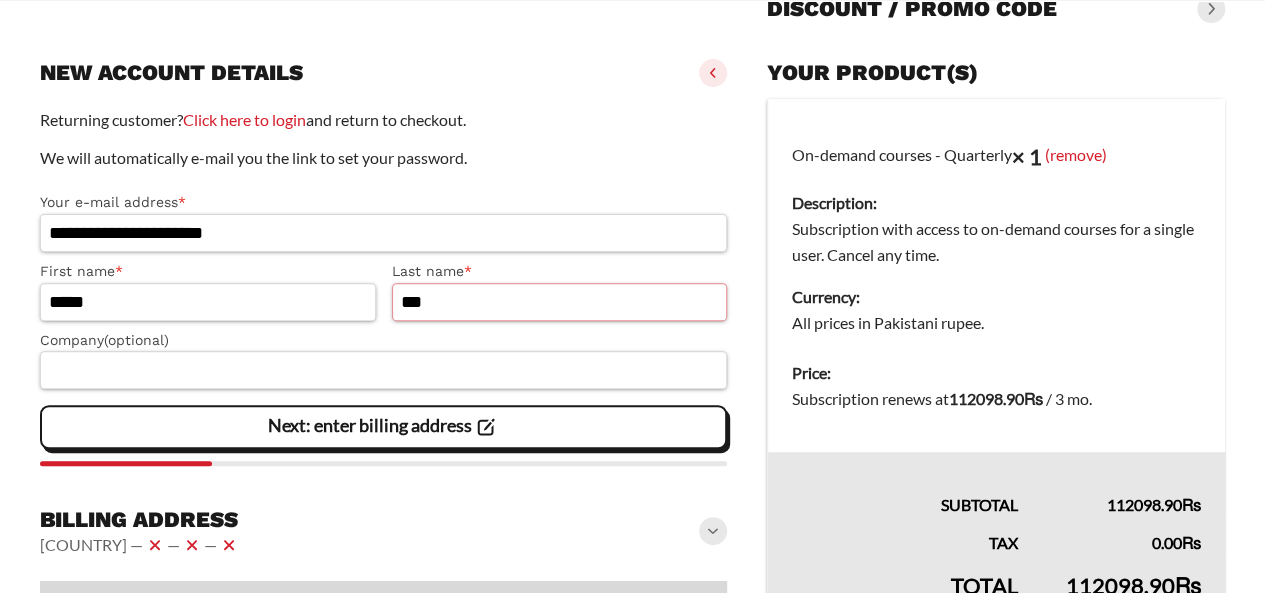 type on "***" 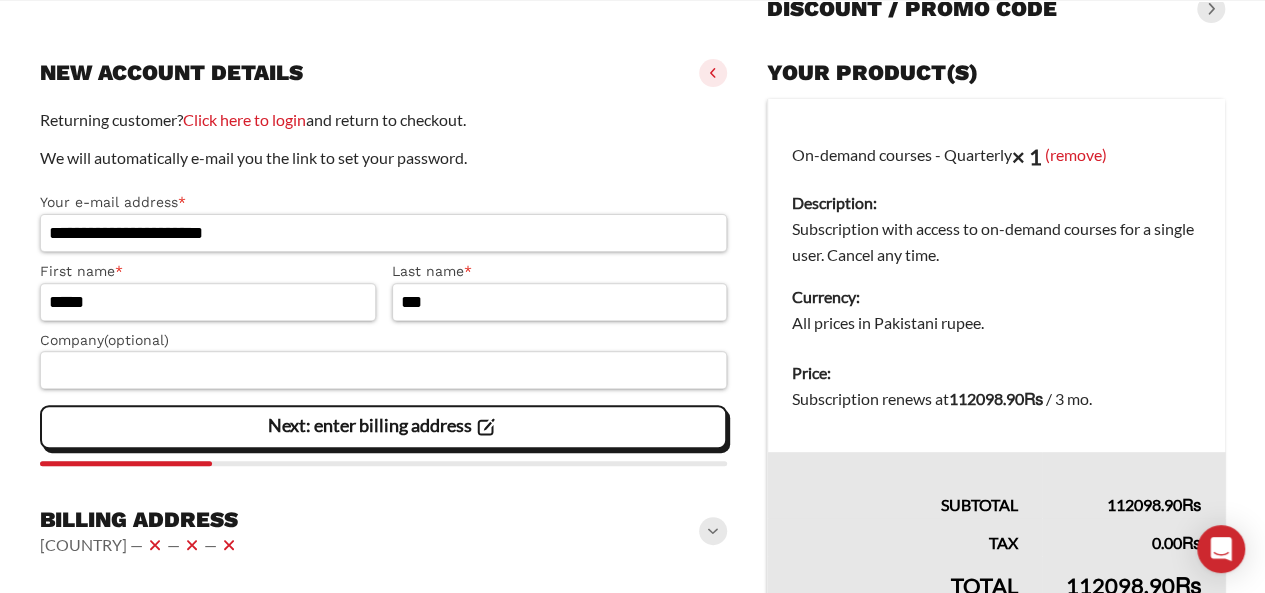 click on "Next: enter billing address" 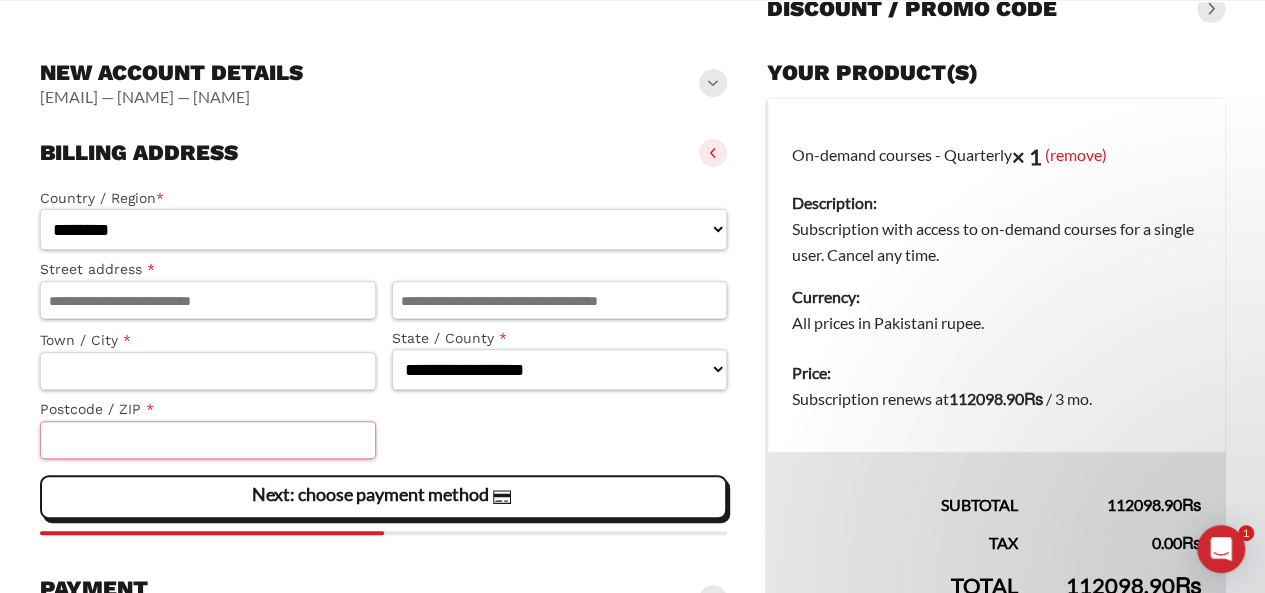 scroll, scrollTop: 363, scrollLeft: 0, axis: vertical 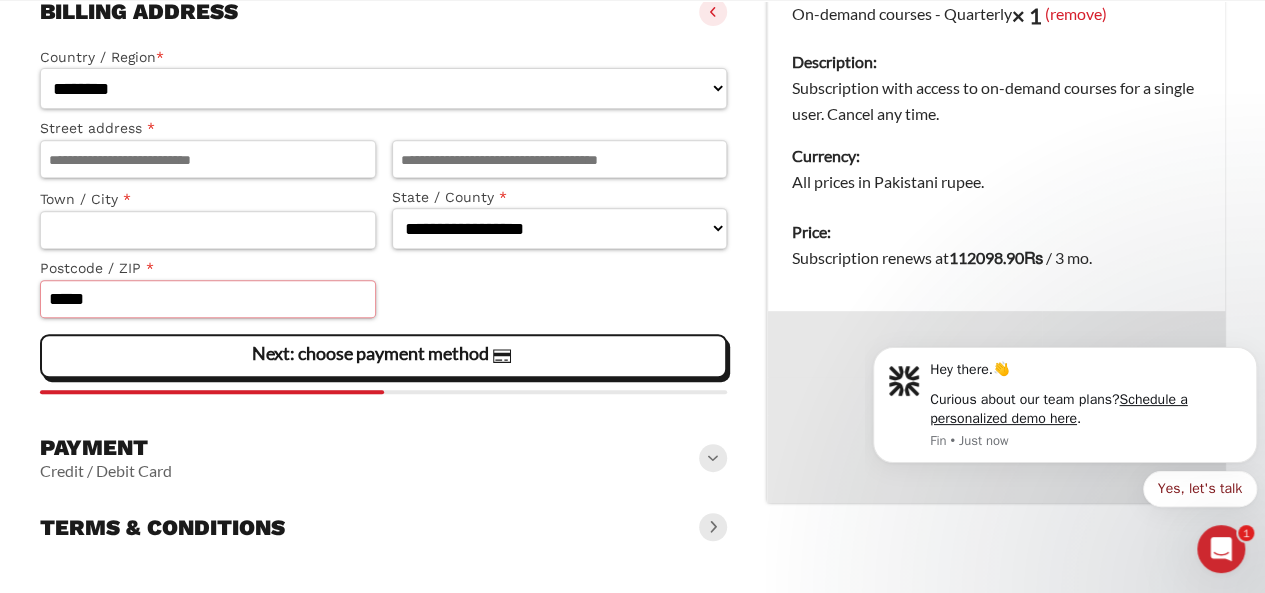 type on "*****" 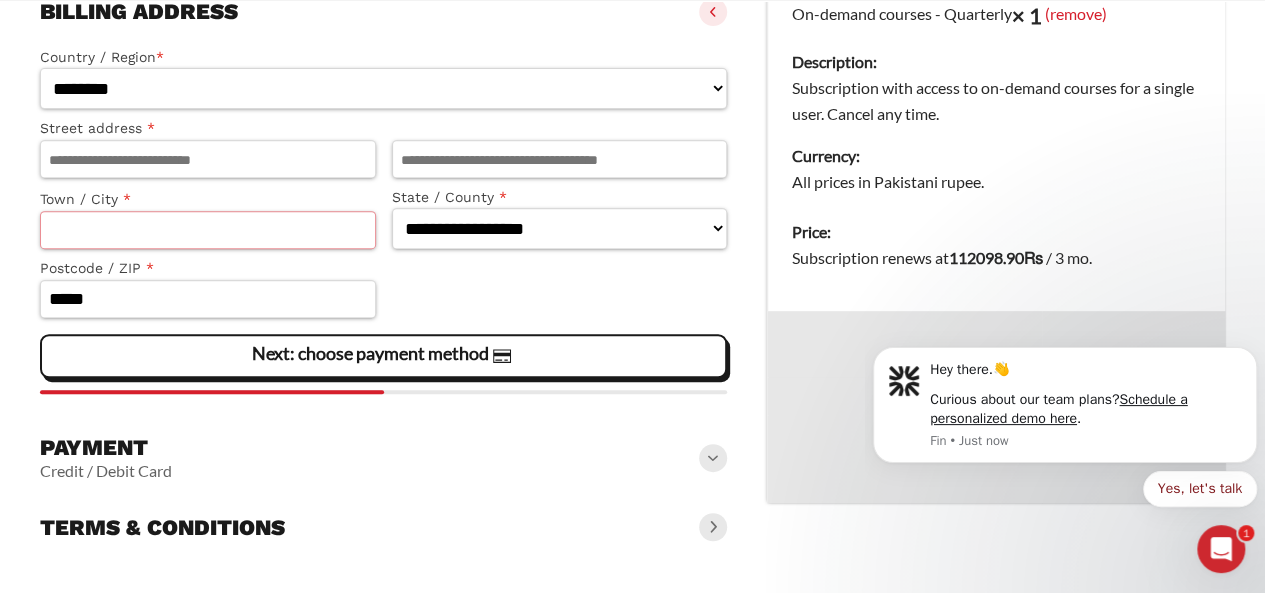 click on "Town / City   *" at bounding box center [208, 230] 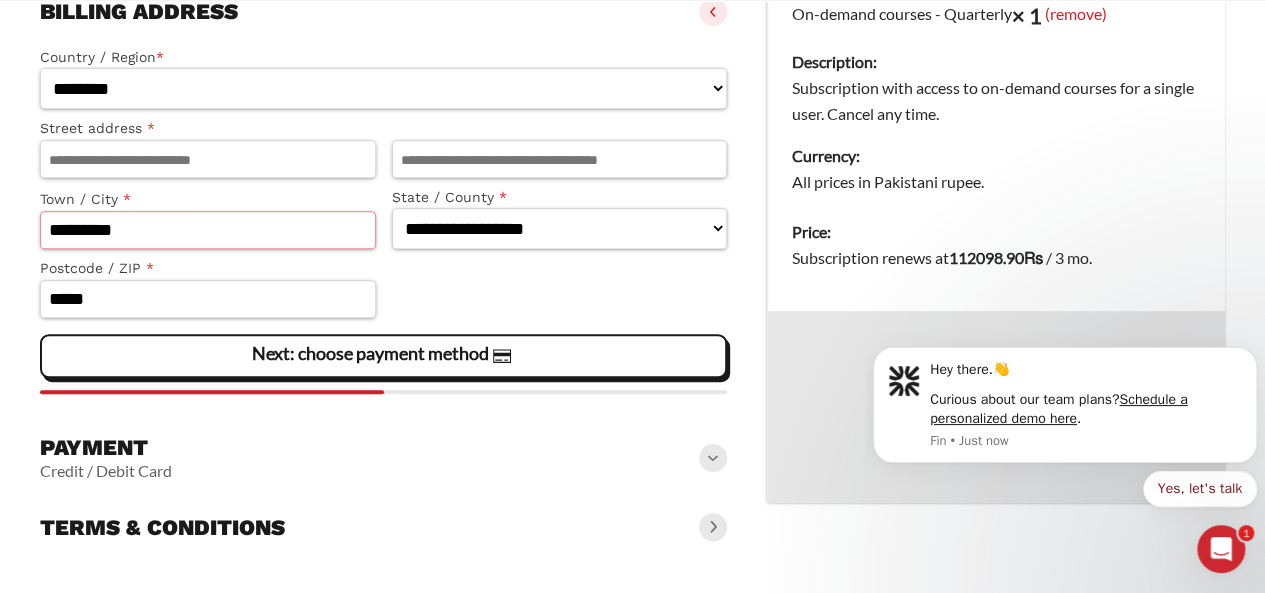 type on "*********" 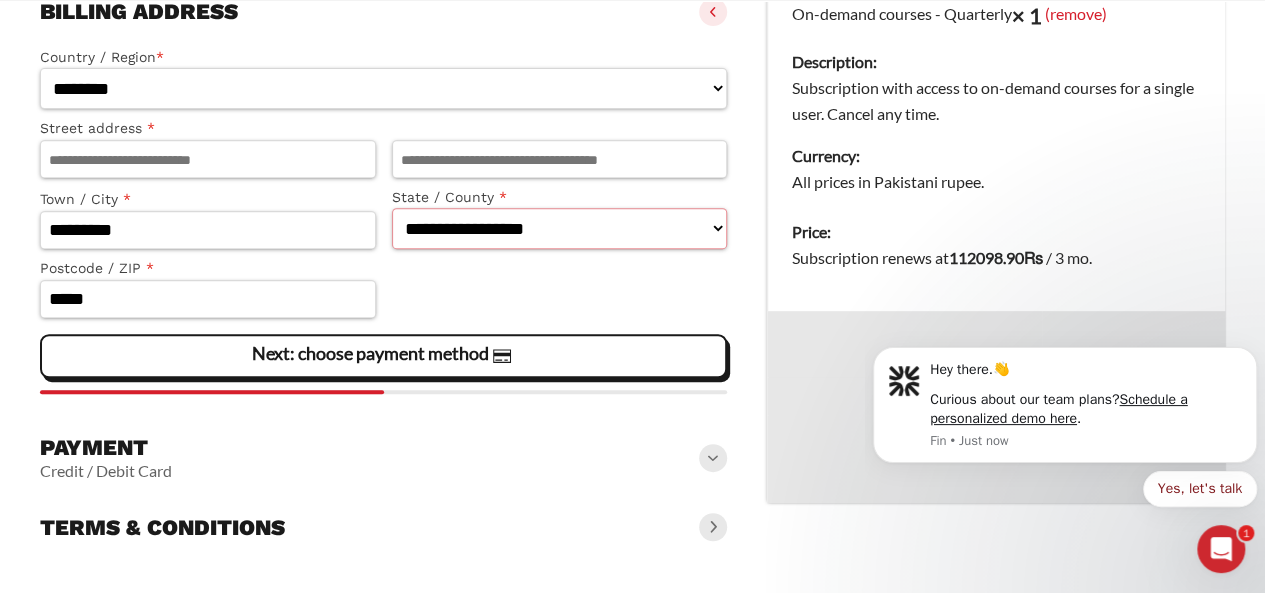 click on "**********" at bounding box center [560, 228] 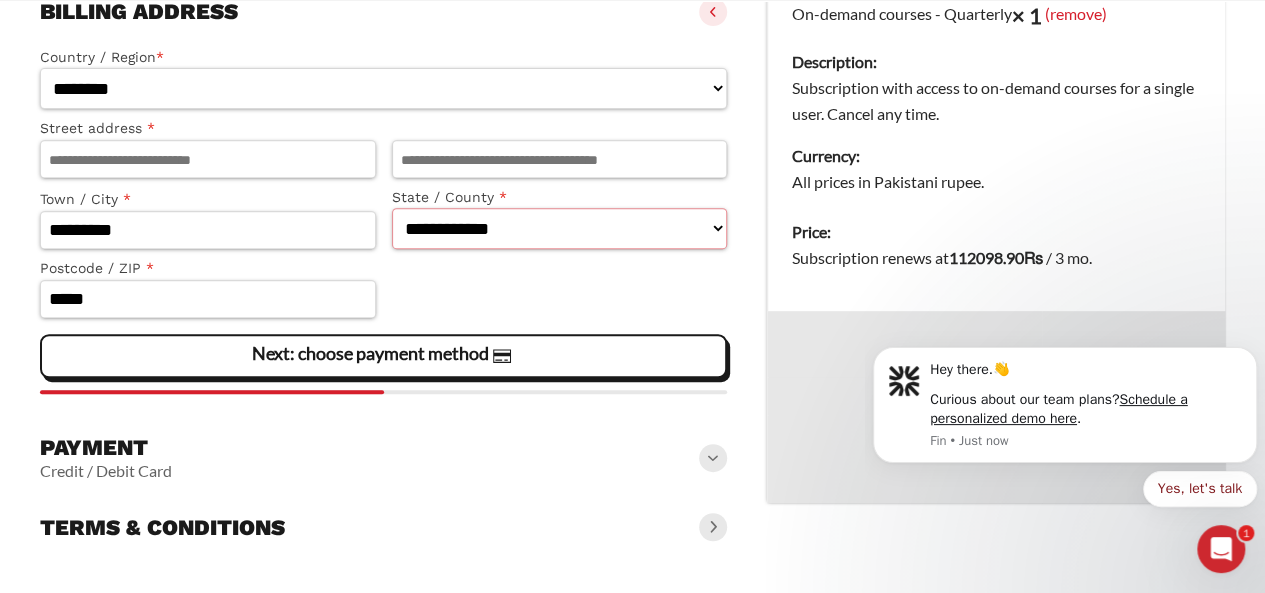 click on "**********" at bounding box center (560, 228) 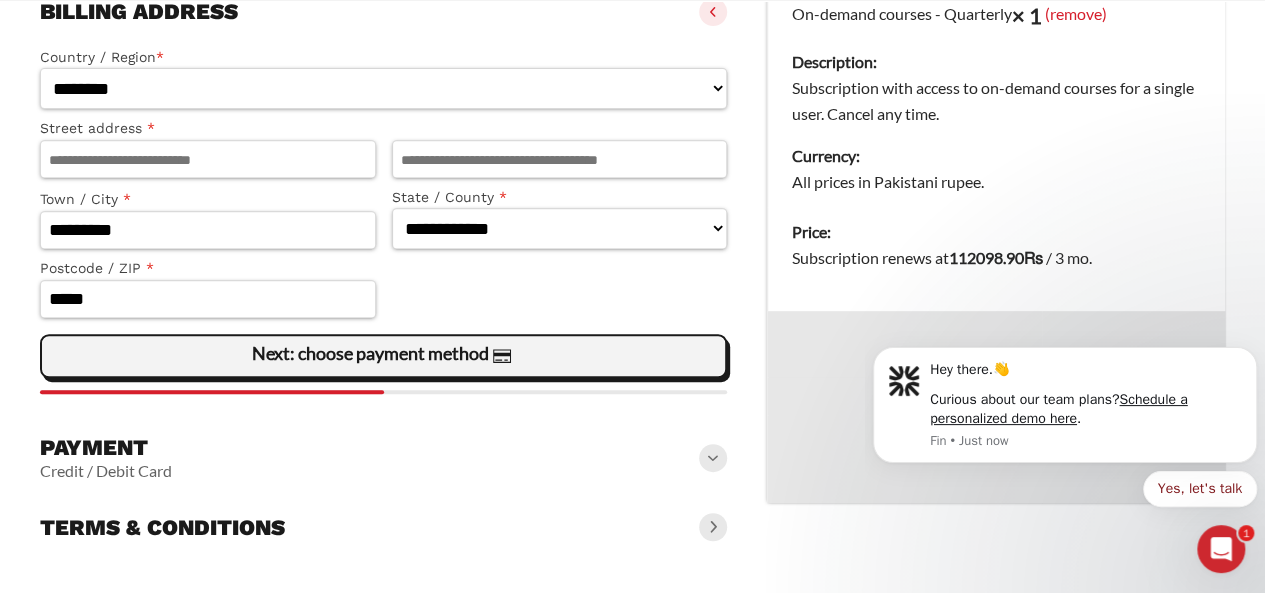 click on "Next: choose payment method" 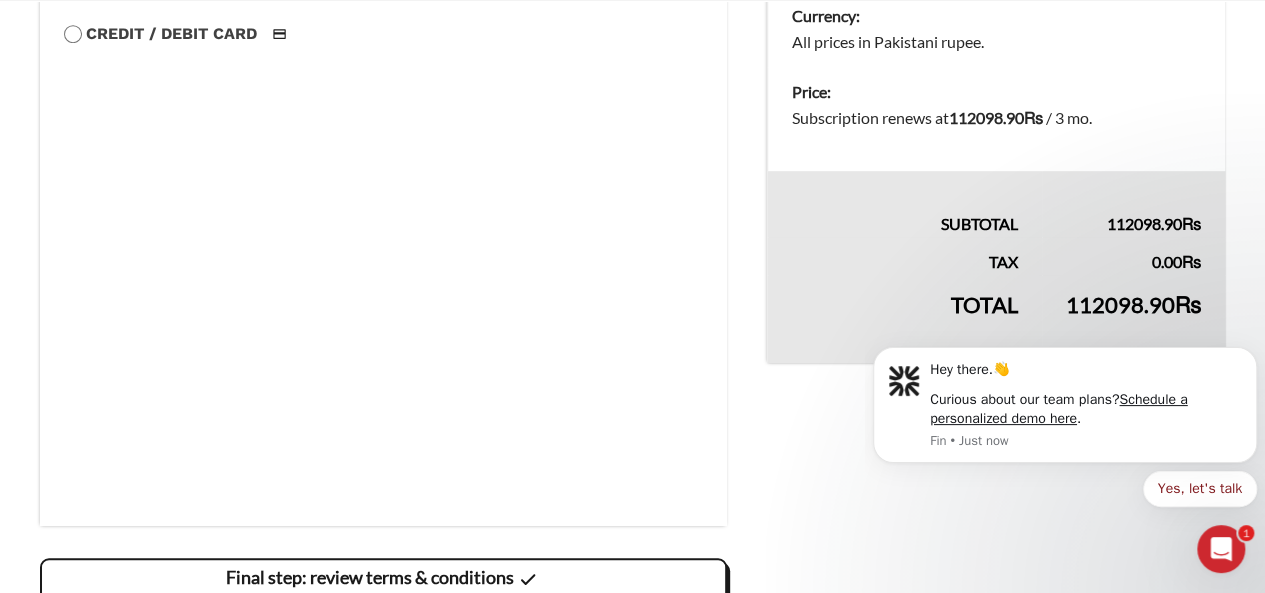 scroll, scrollTop: 648, scrollLeft: 0, axis: vertical 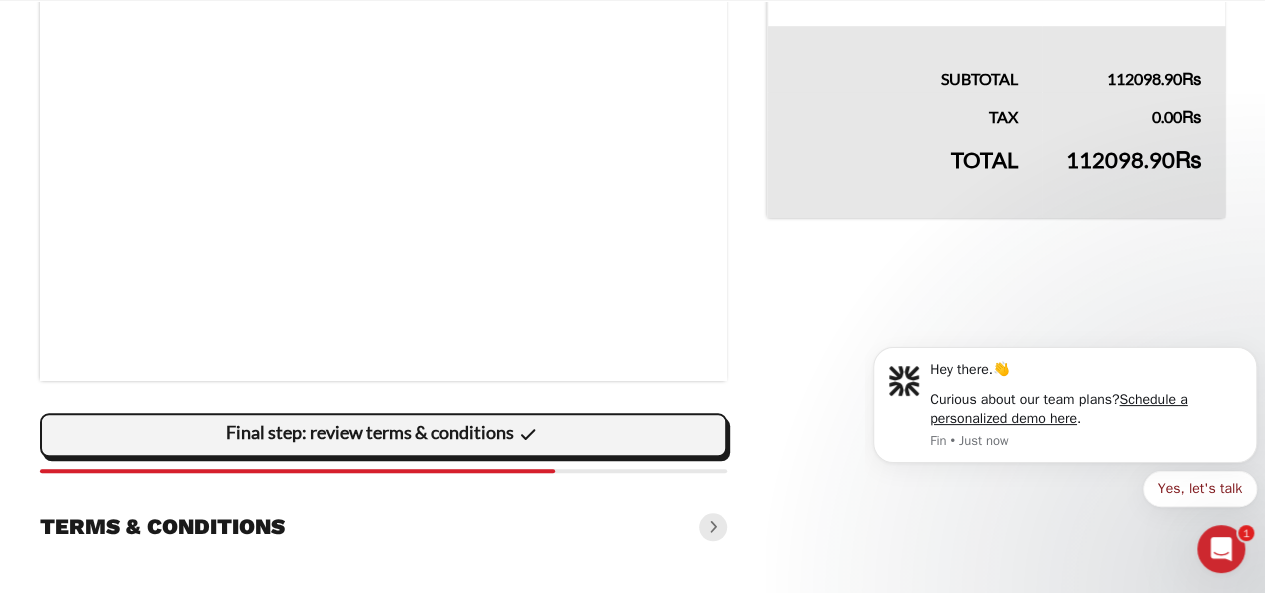 click on "Final step: review terms & conditions" at bounding box center (0, 0) 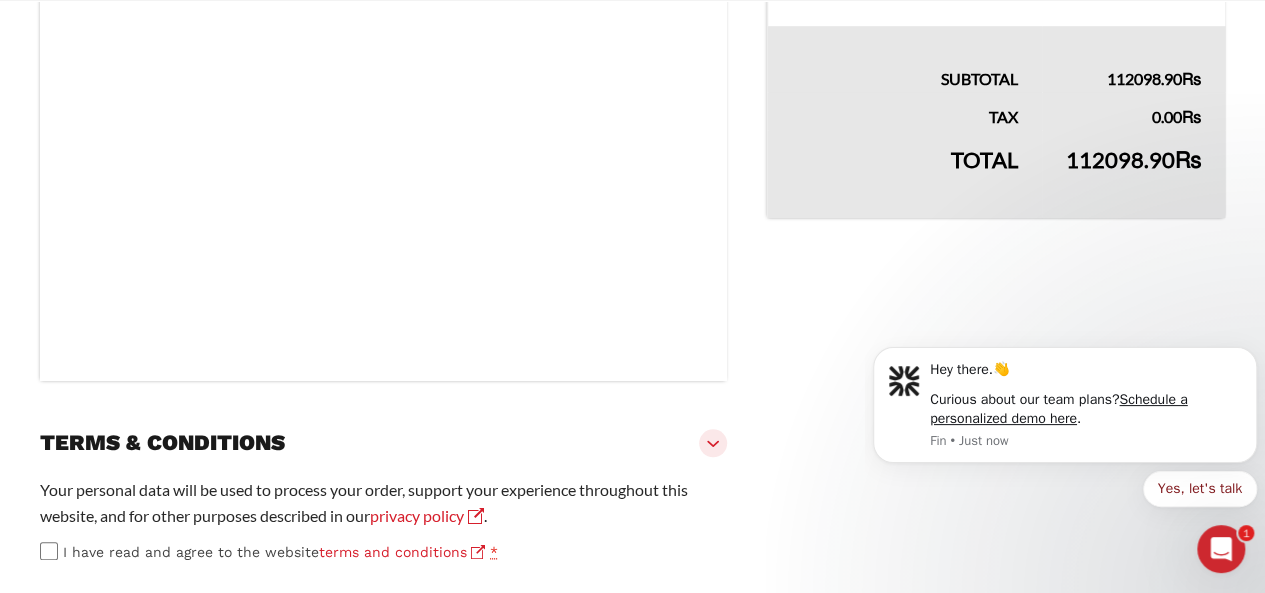 scroll, scrollTop: 750, scrollLeft: 0, axis: vertical 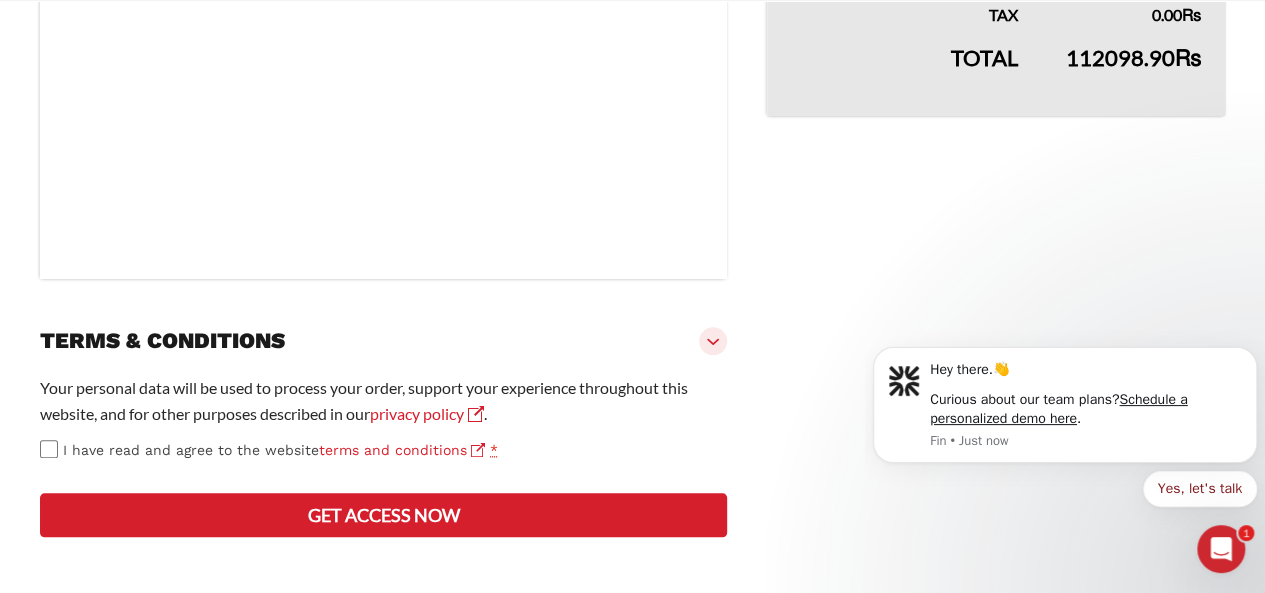 click on "Get access now" at bounding box center (383, 515) 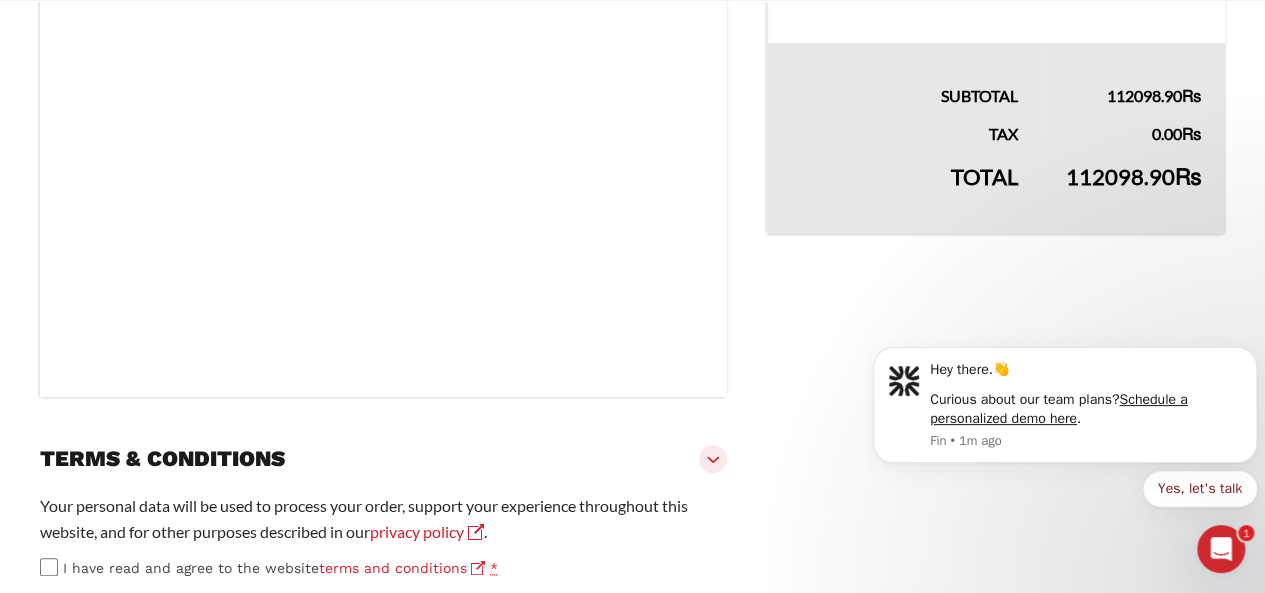 scroll, scrollTop: 959, scrollLeft: 0, axis: vertical 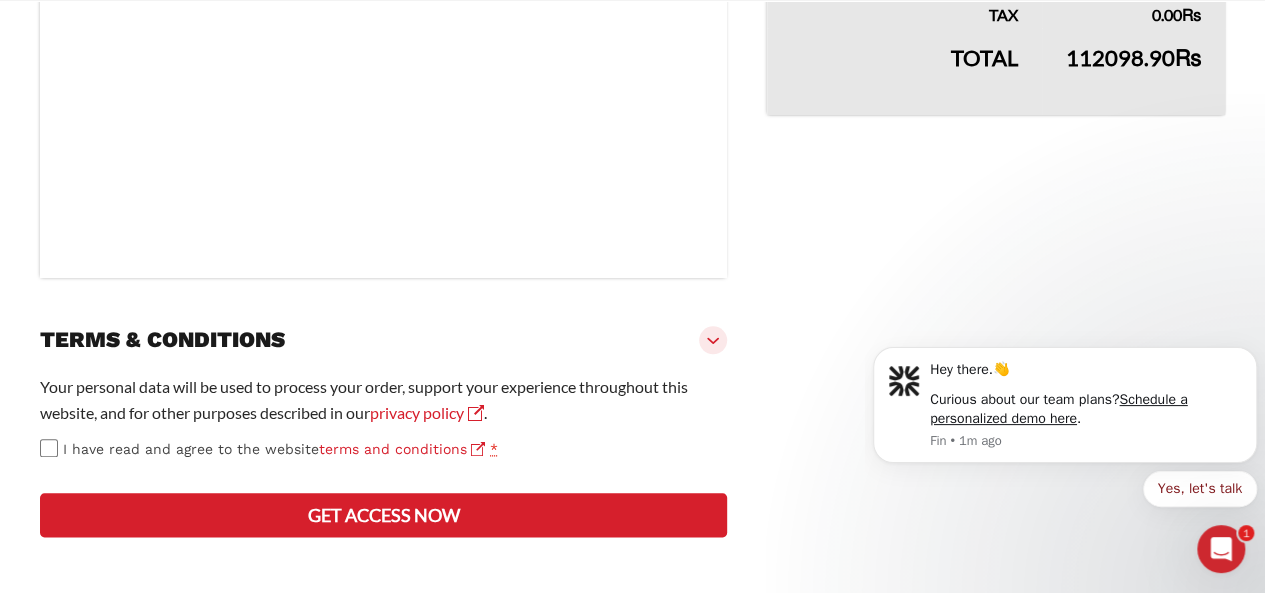 click on "Get access now" at bounding box center (383, 515) 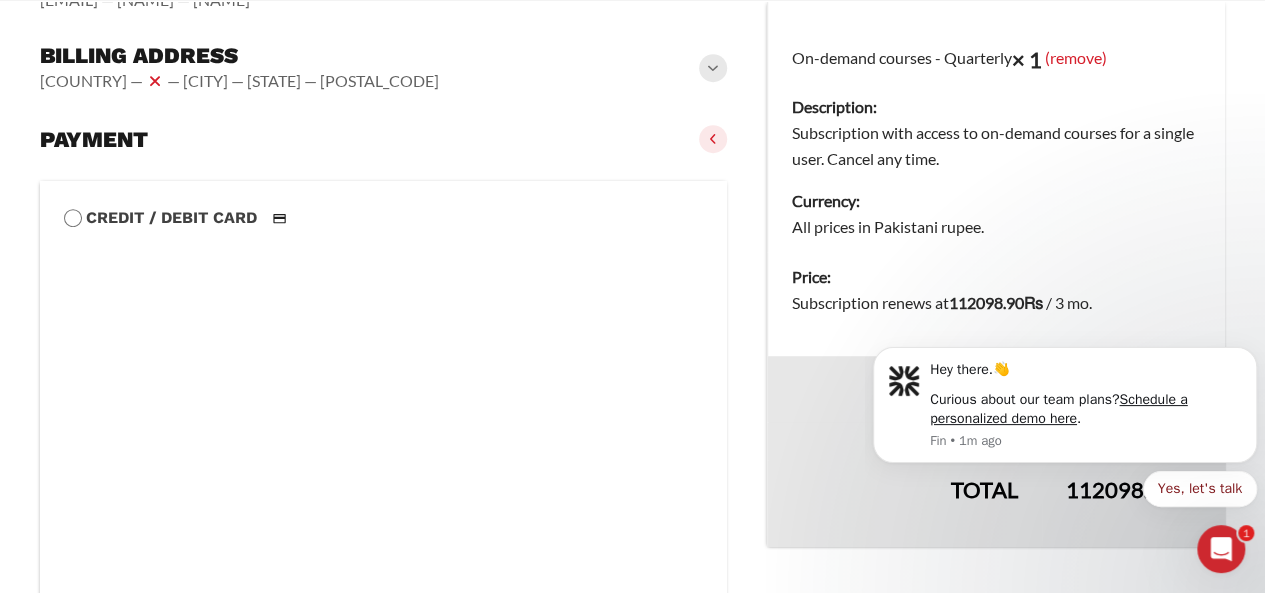 scroll, scrollTop: 782, scrollLeft: 0, axis: vertical 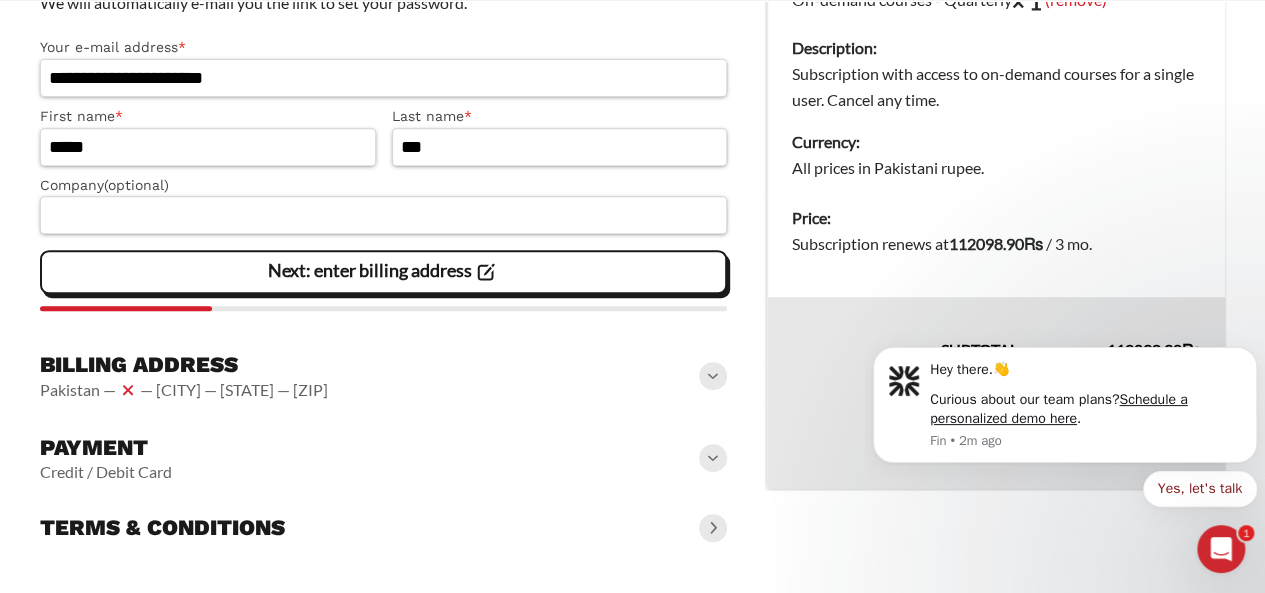 click 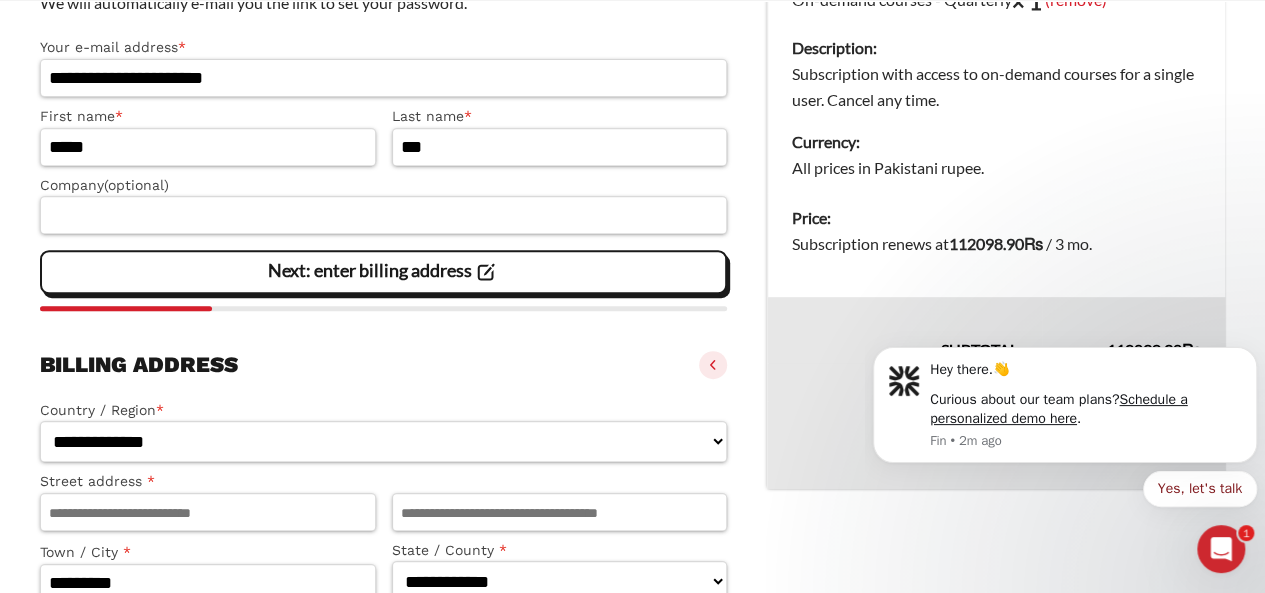scroll, scrollTop: 635, scrollLeft: 0, axis: vertical 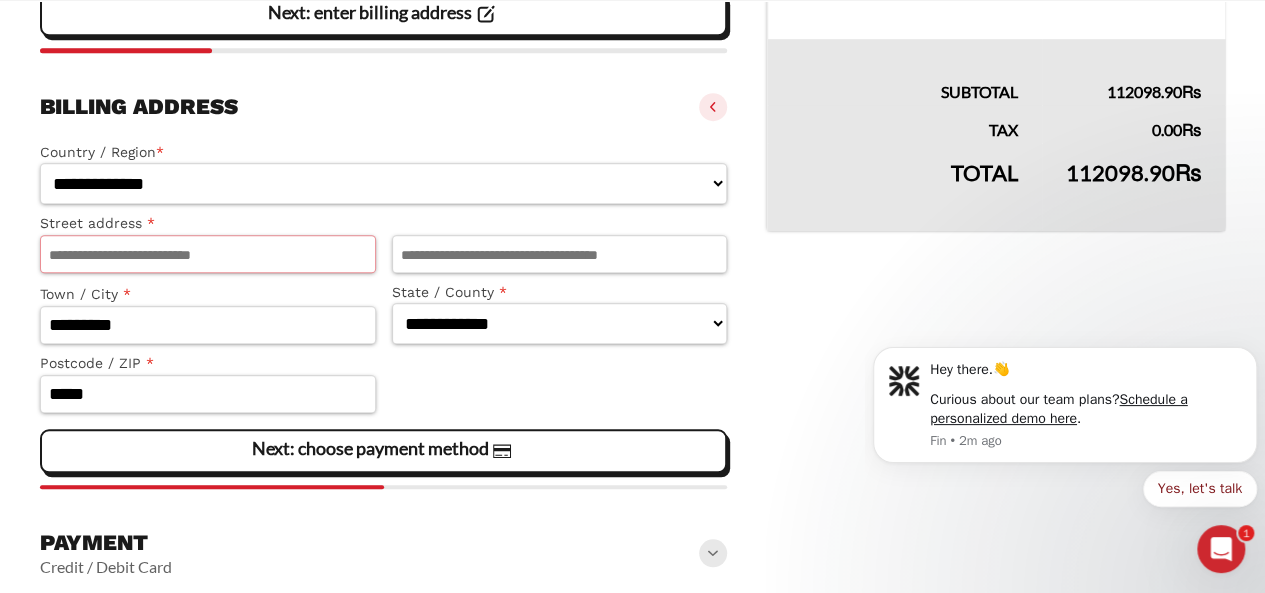 click on "Street address   *" at bounding box center [208, 254] 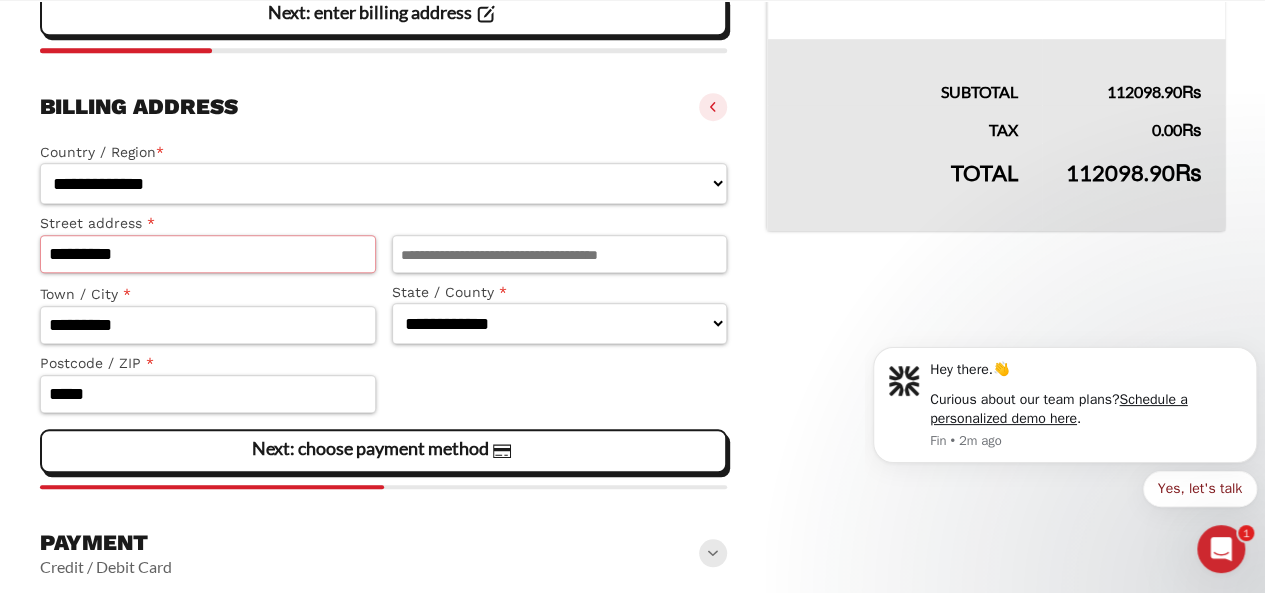 type on "*********" 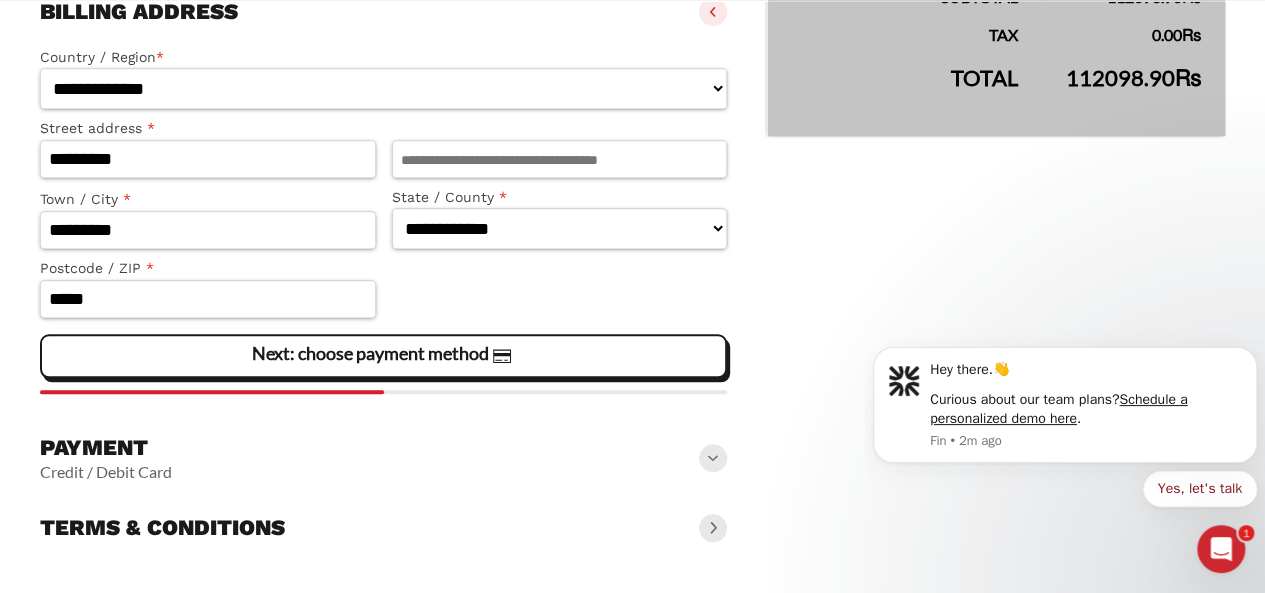 click on "Next: choose payment method" 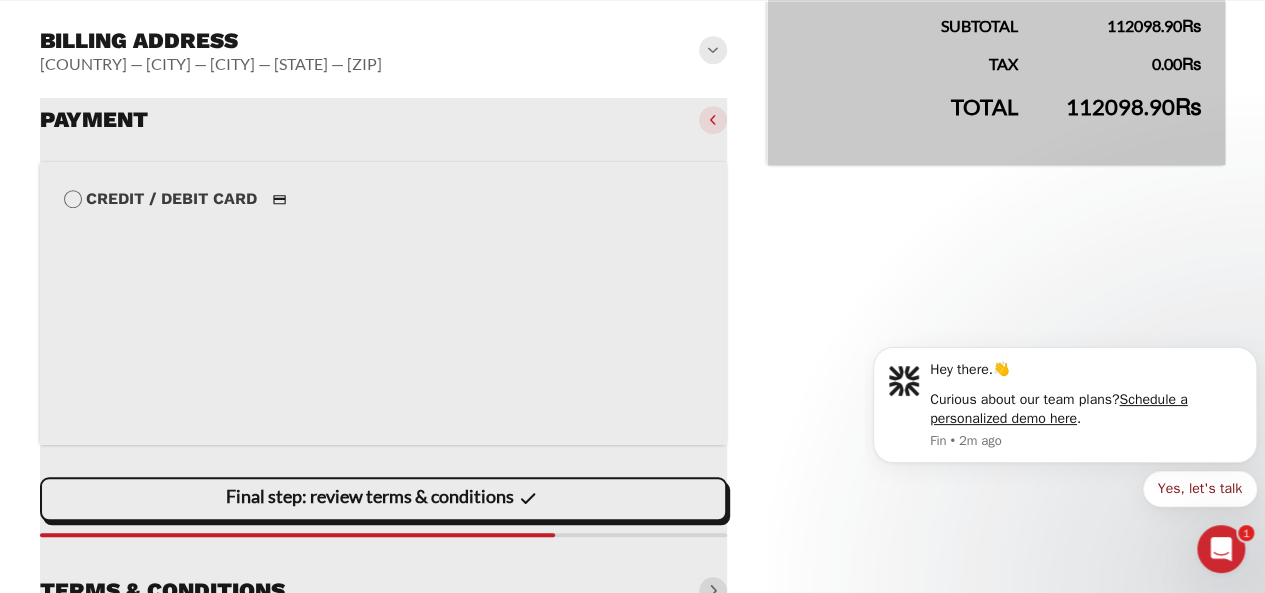 scroll, scrollTop: 742, scrollLeft: 0, axis: vertical 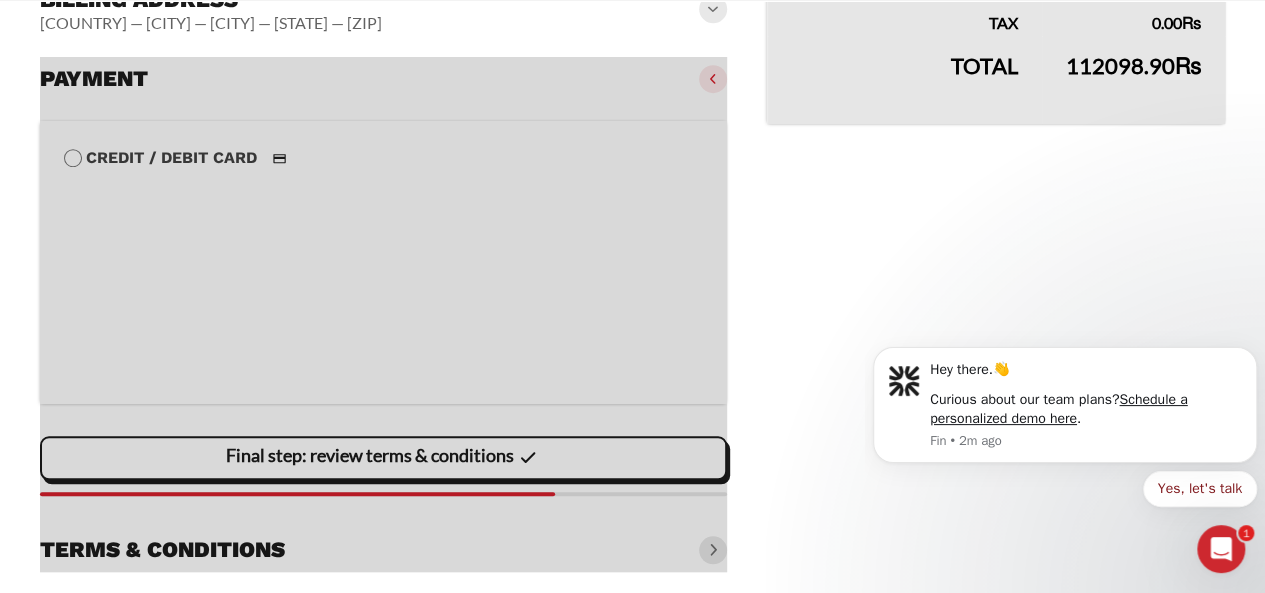 click at bounding box center [383, 314] 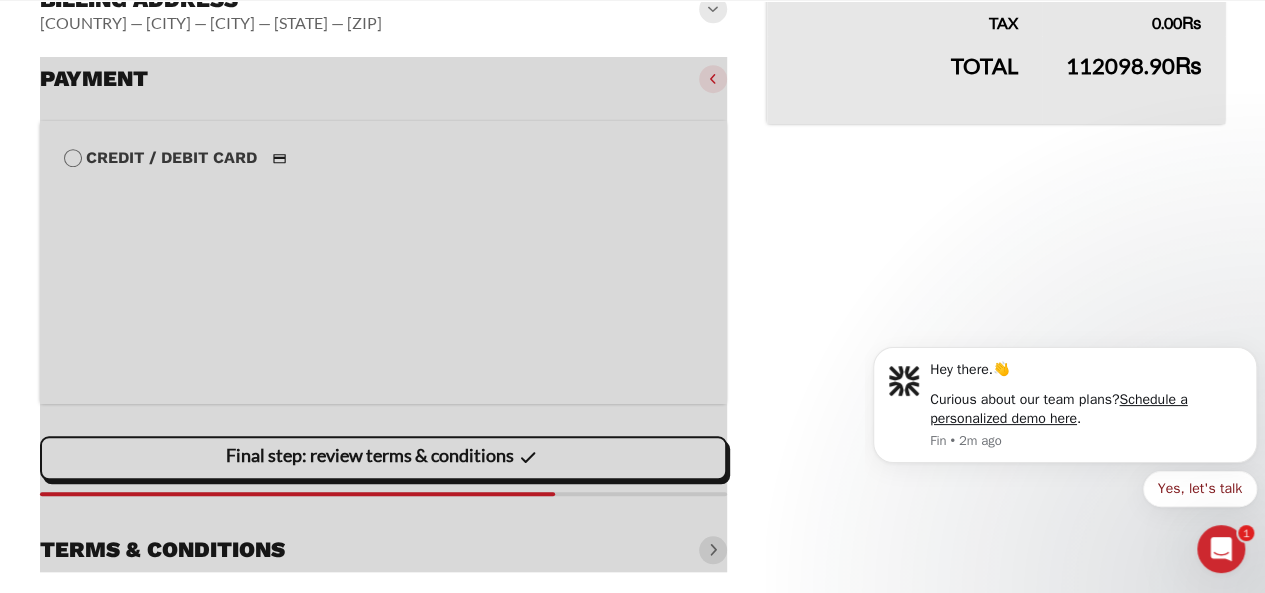 click at bounding box center [383, 314] 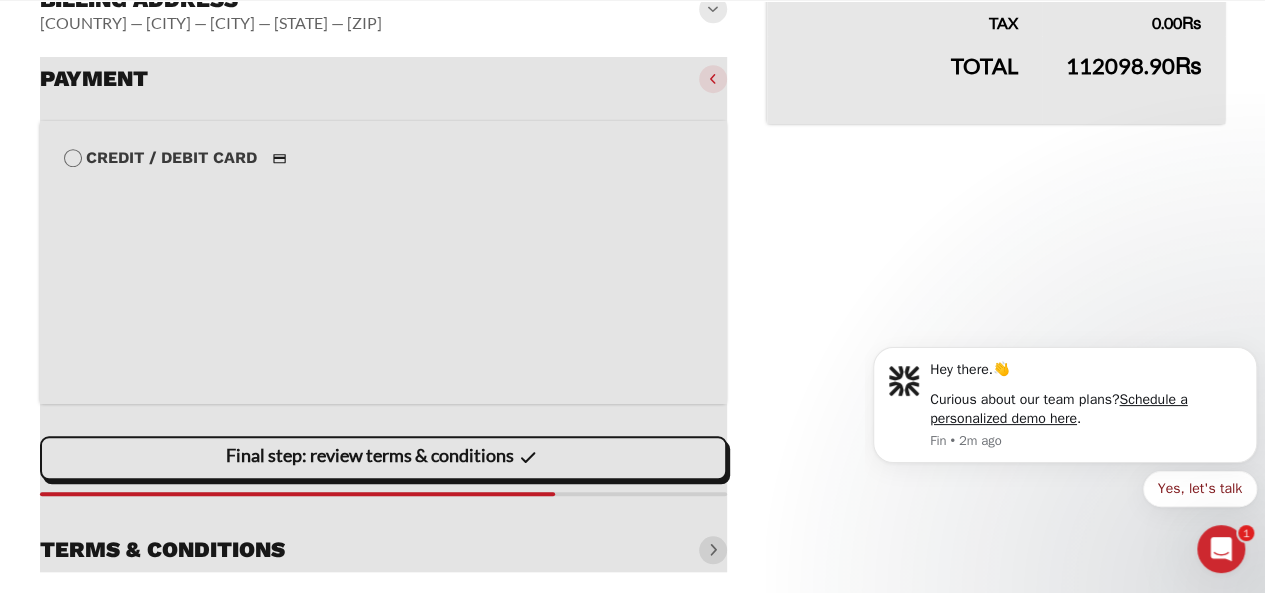 click at bounding box center [383, 314] 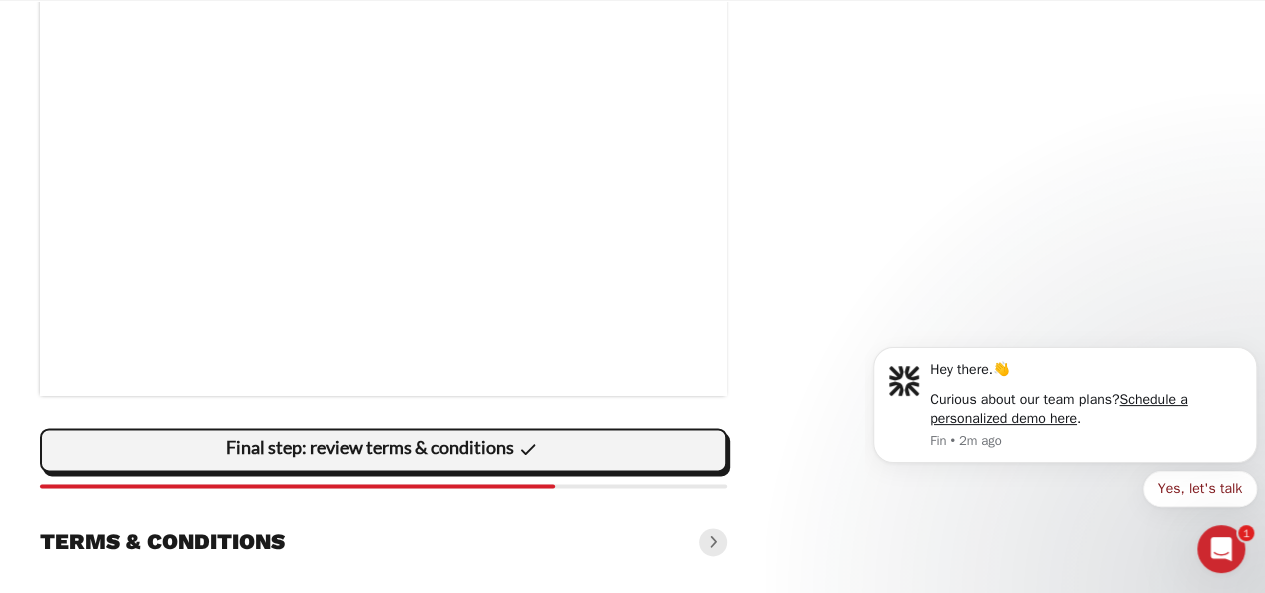 click on "Final step: review terms & conditions" at bounding box center (0, 0) 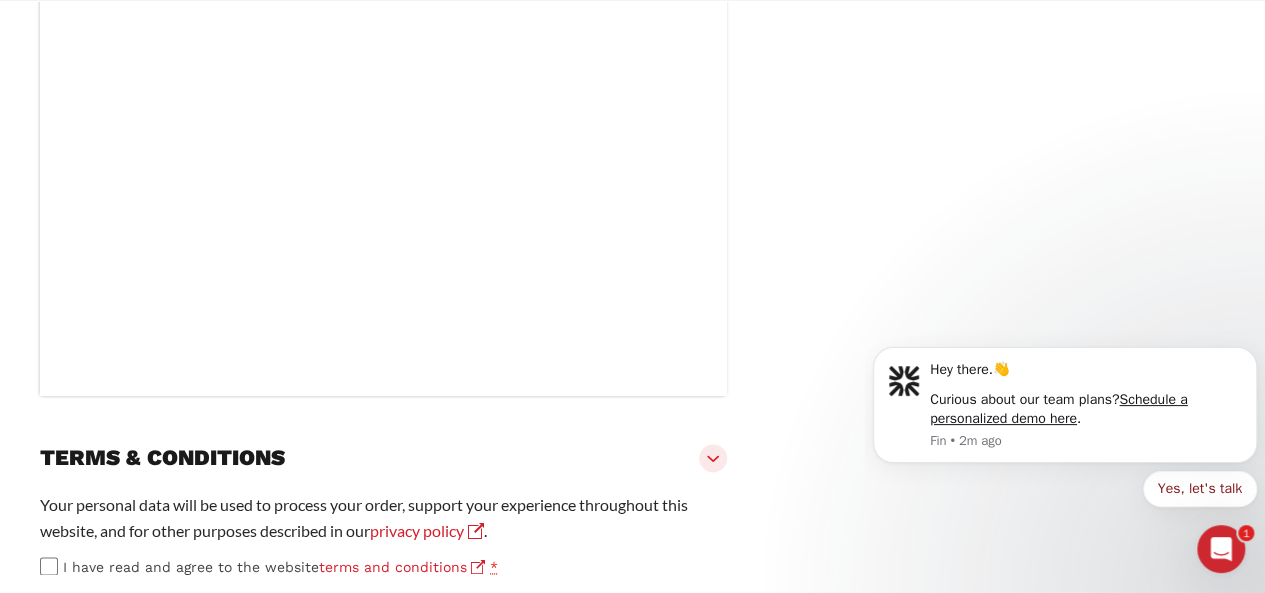 scroll, scrollTop: 1114, scrollLeft: 0, axis: vertical 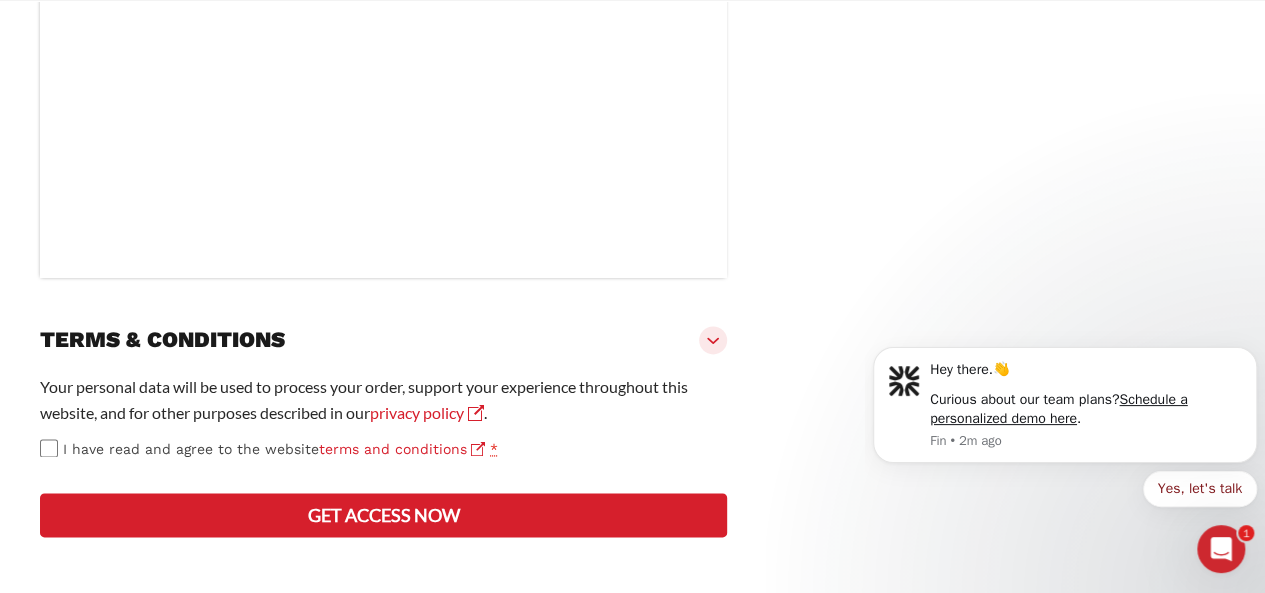 click on "Your personal data will be used to process your order, support your experience throughout this website, and for other purposes described in our  privacy policy .
I have read and agree to the website  terms and conditions   *
Get access now
We're processing your payment. Do not refresh this page." at bounding box center (383, 457) 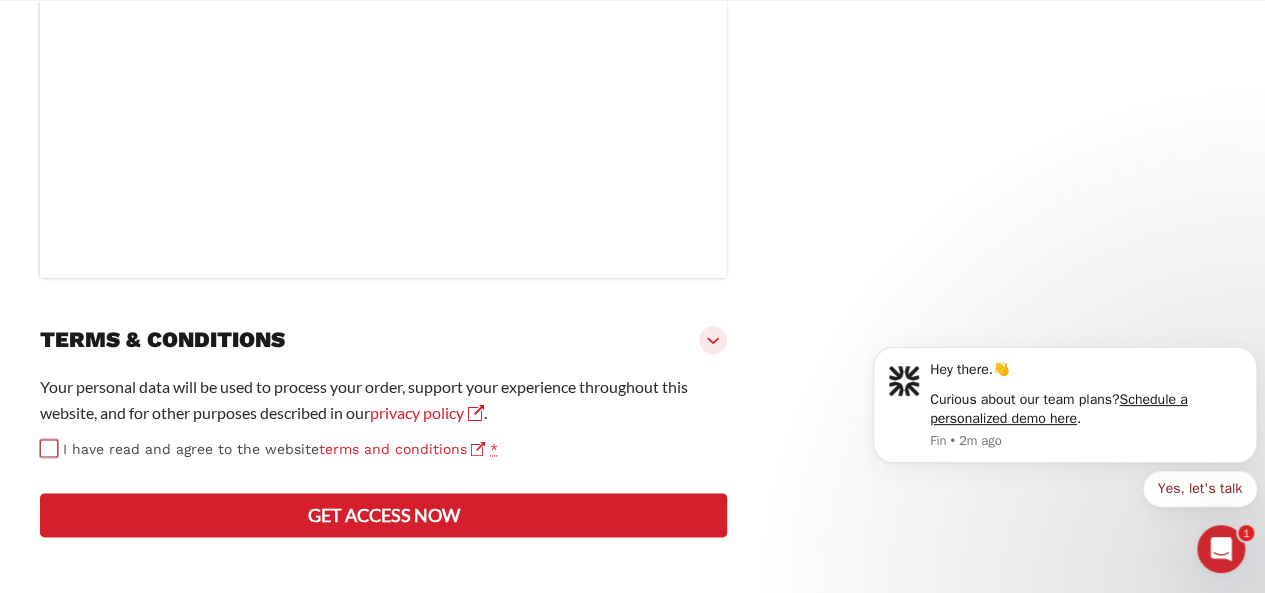 scroll, scrollTop: 1185, scrollLeft: 0, axis: vertical 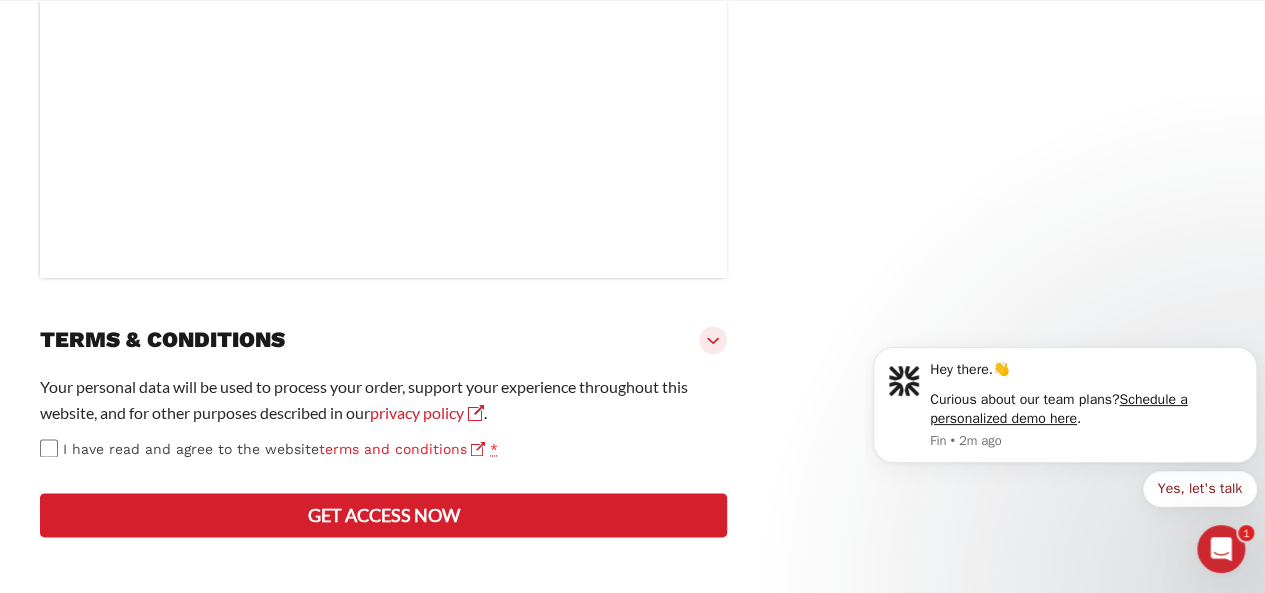 click on "Get access now" at bounding box center (383, 515) 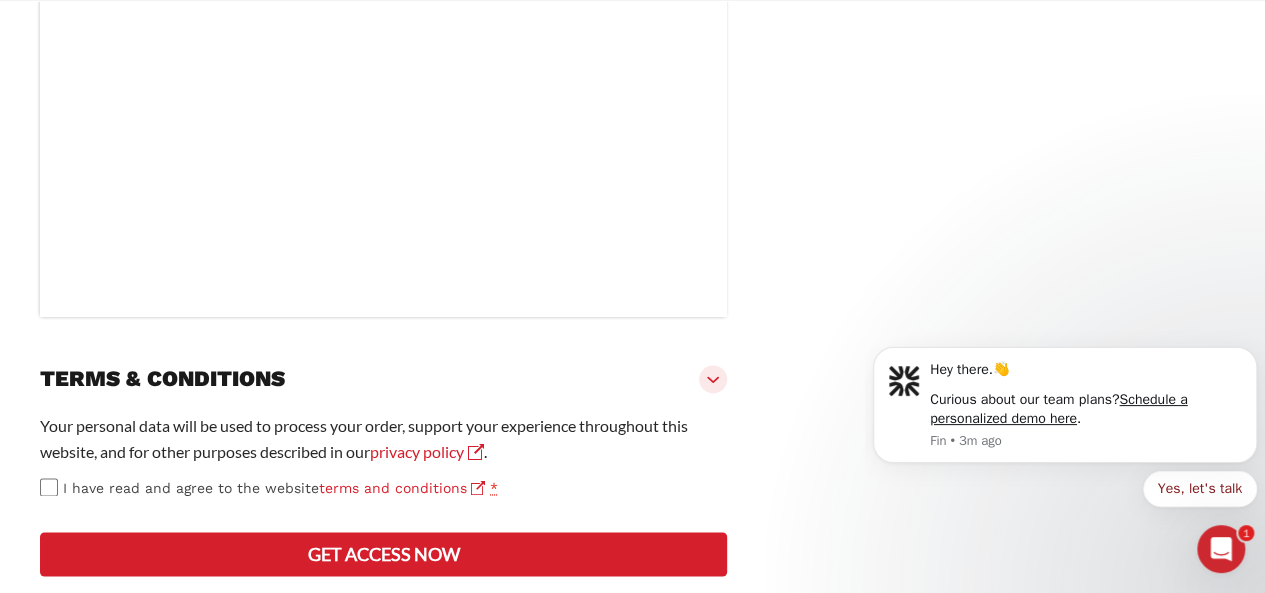 scroll, scrollTop: 1322, scrollLeft: 0, axis: vertical 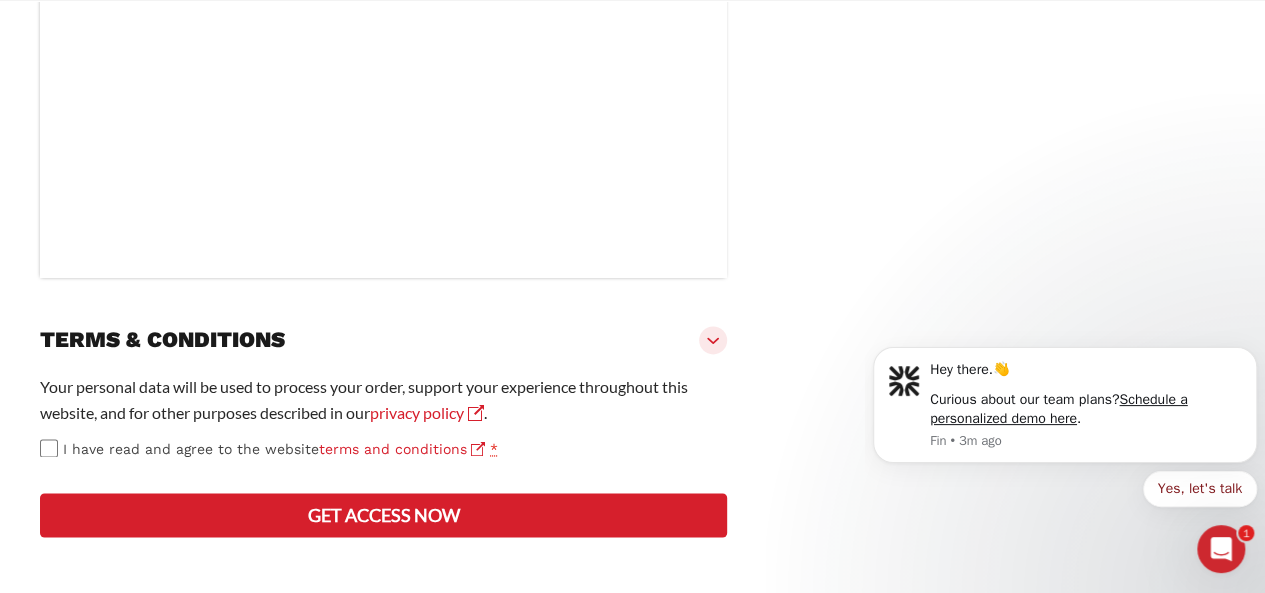 click on "Get access now" at bounding box center [383, 515] 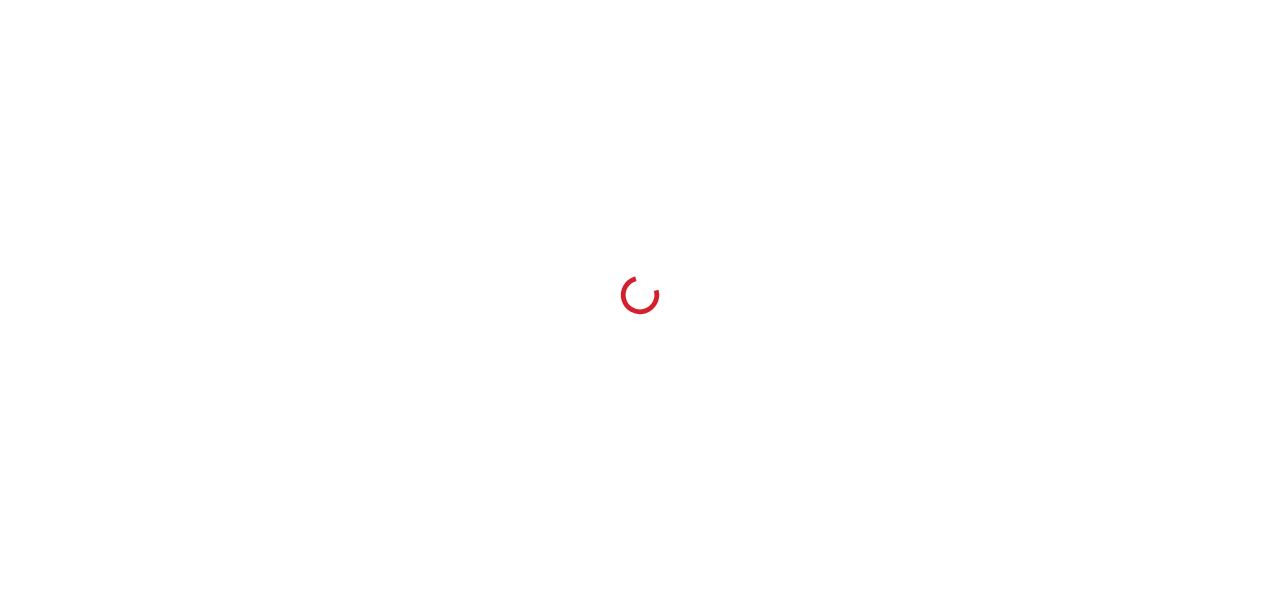 scroll, scrollTop: 0, scrollLeft: 0, axis: both 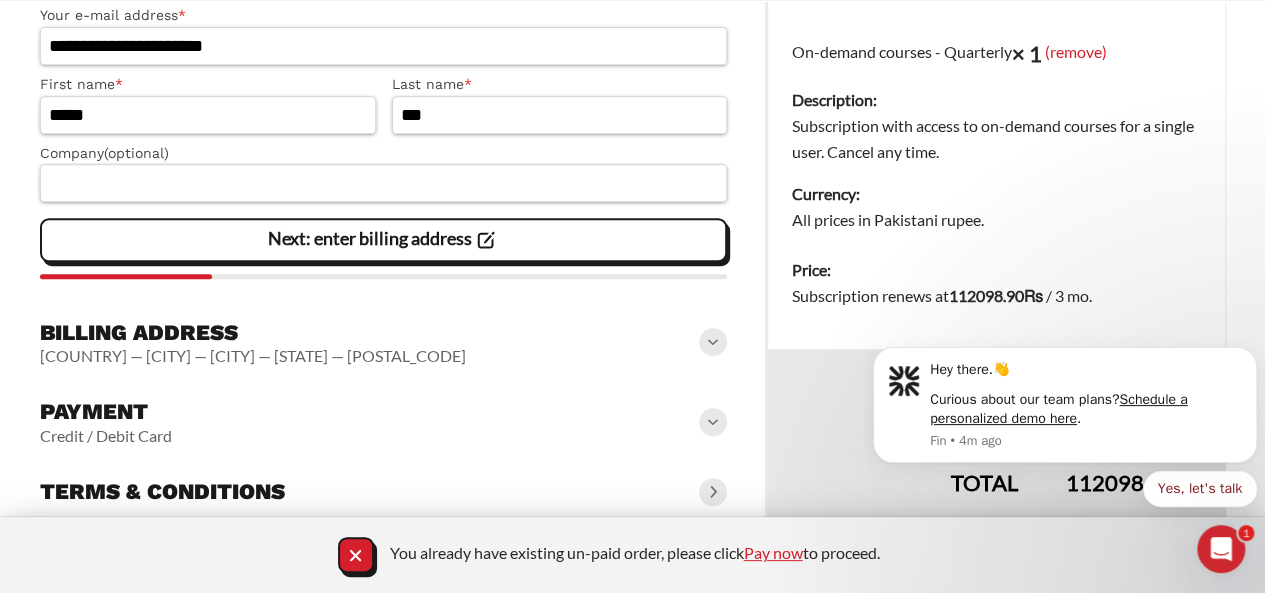 click on "Pay now" 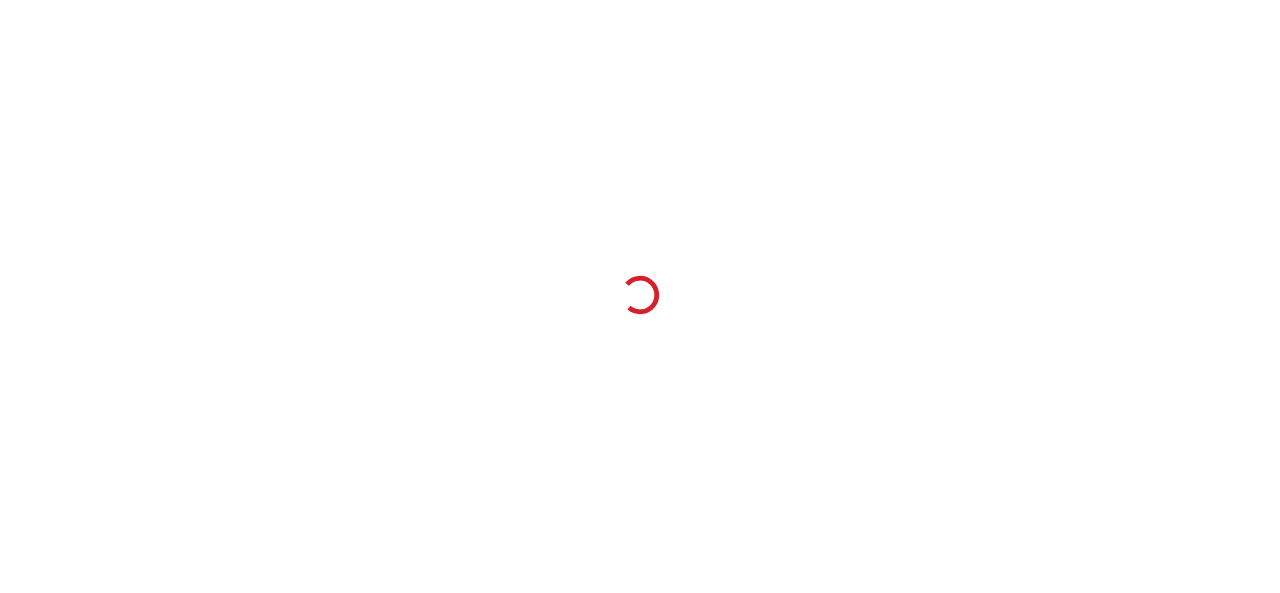 scroll, scrollTop: 0, scrollLeft: 0, axis: both 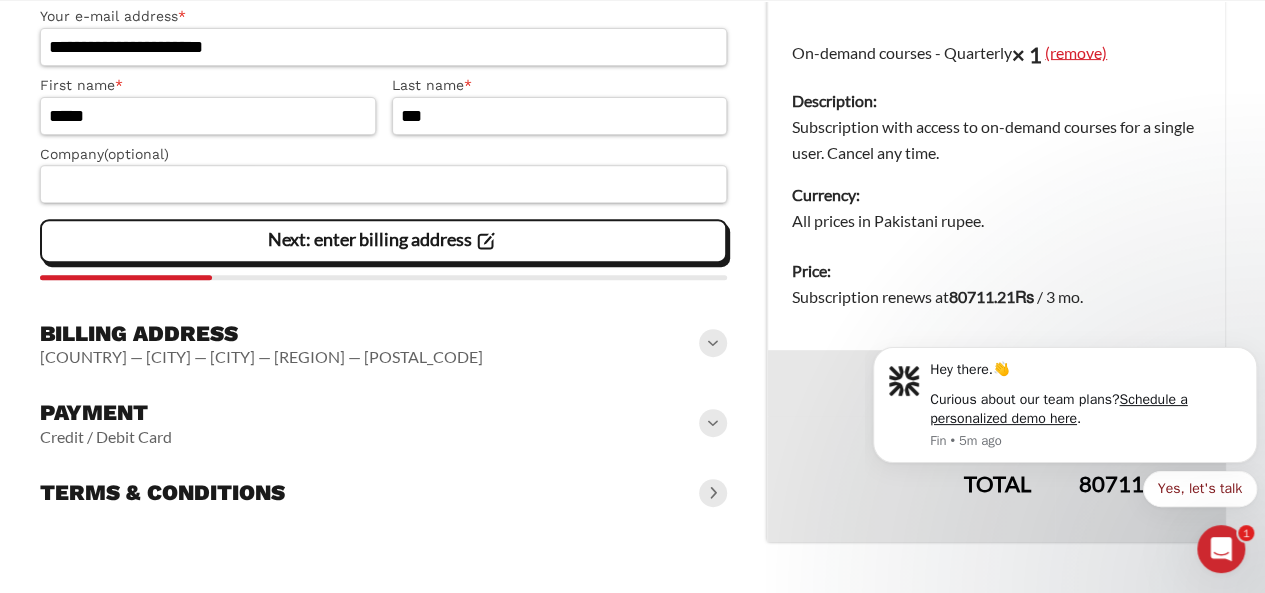 click on "(remove)" at bounding box center (1076, 51) 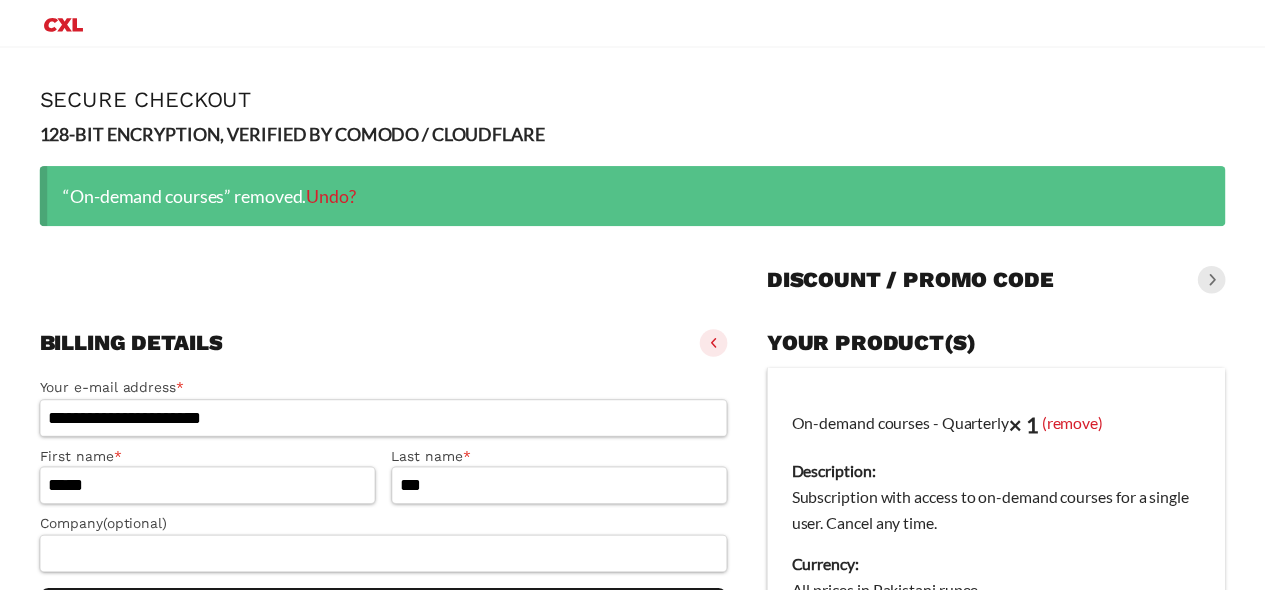 scroll, scrollTop: 0, scrollLeft: 0, axis: both 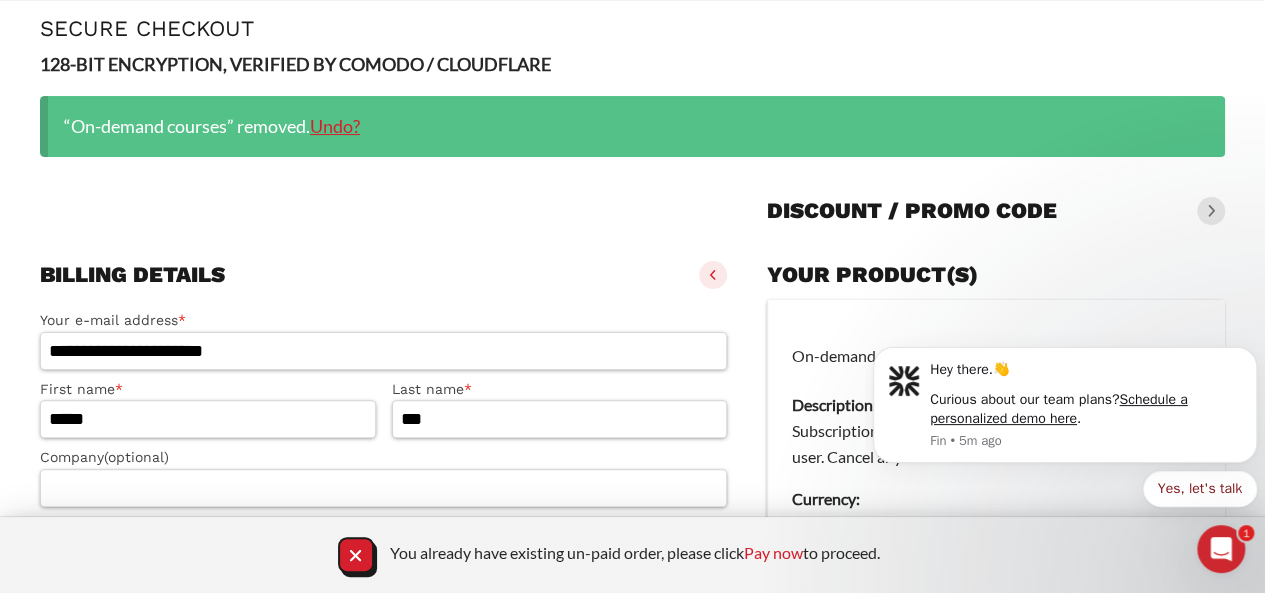 click on "Undo?" at bounding box center (335, 126) 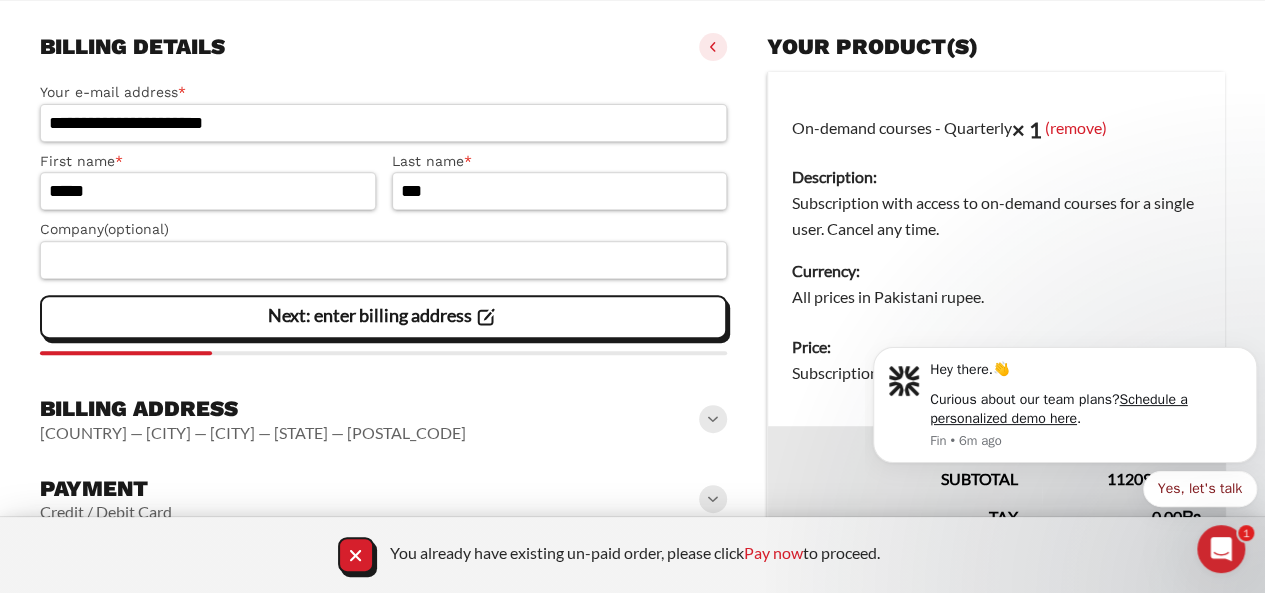 scroll, scrollTop: 404, scrollLeft: 0, axis: vertical 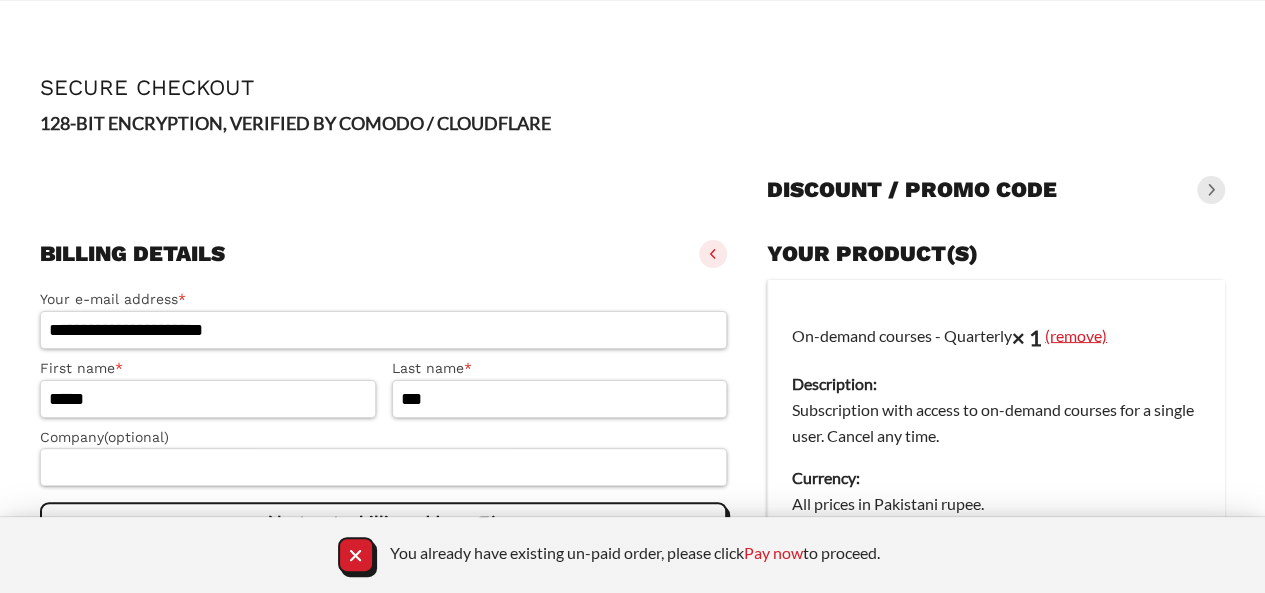 click on "(remove)" at bounding box center [1076, 334] 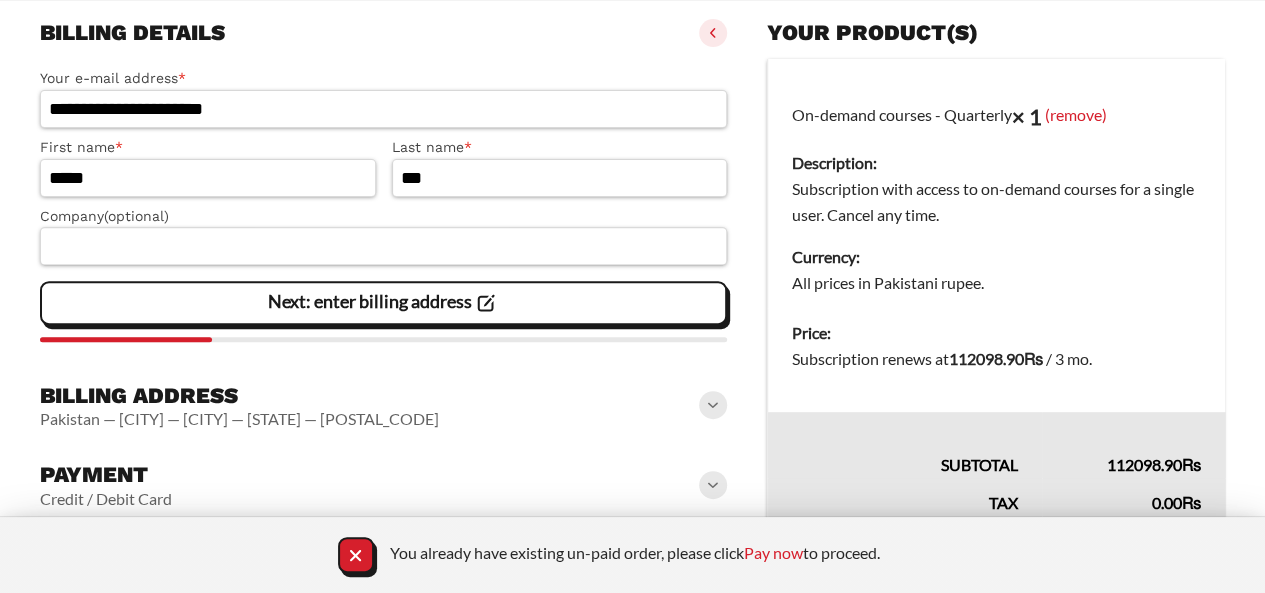 scroll, scrollTop: 263, scrollLeft: 0, axis: vertical 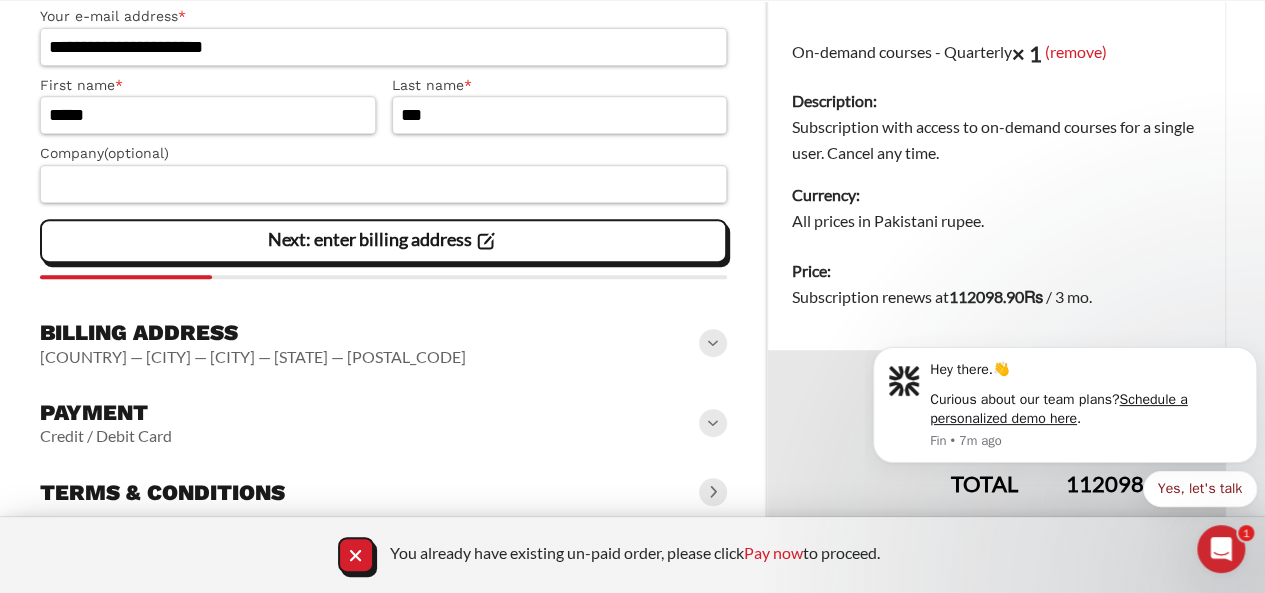 click at bounding box center [713, 423] 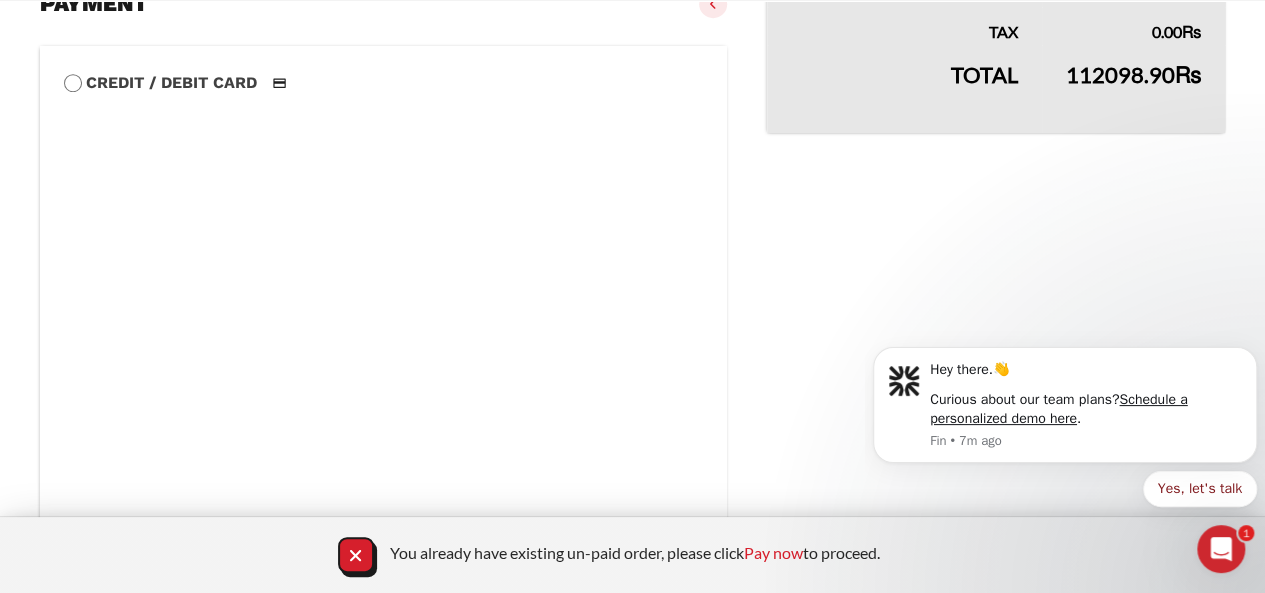 scroll, scrollTop: 1006, scrollLeft: 0, axis: vertical 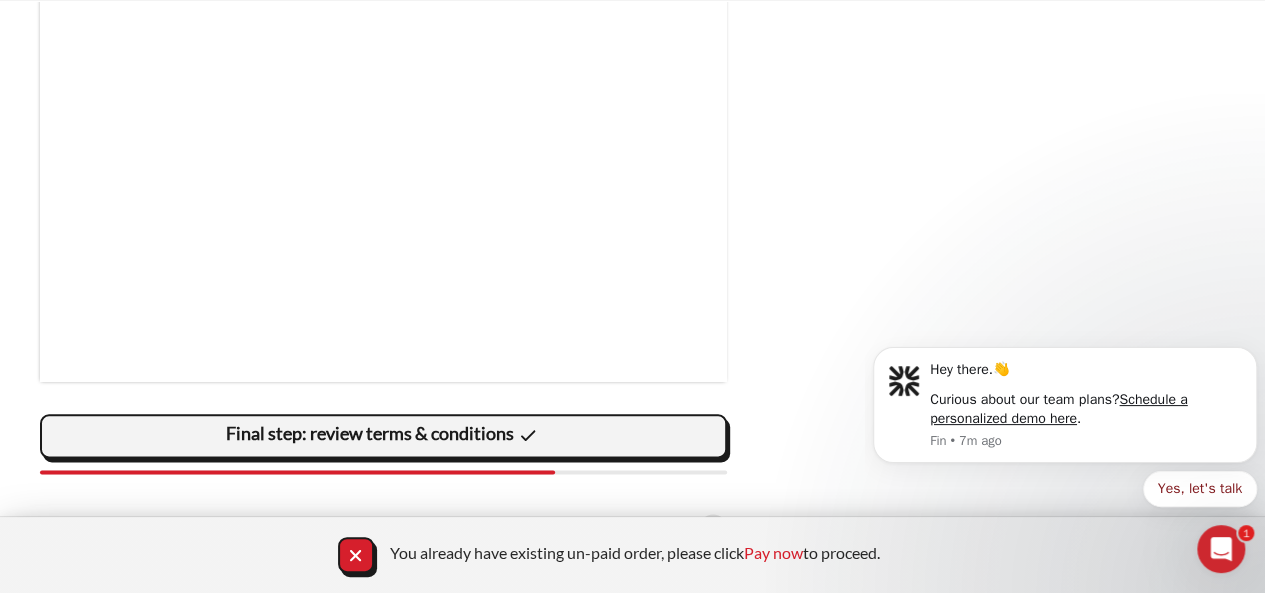 click on "Final step: review terms & conditions" at bounding box center (383, 436) 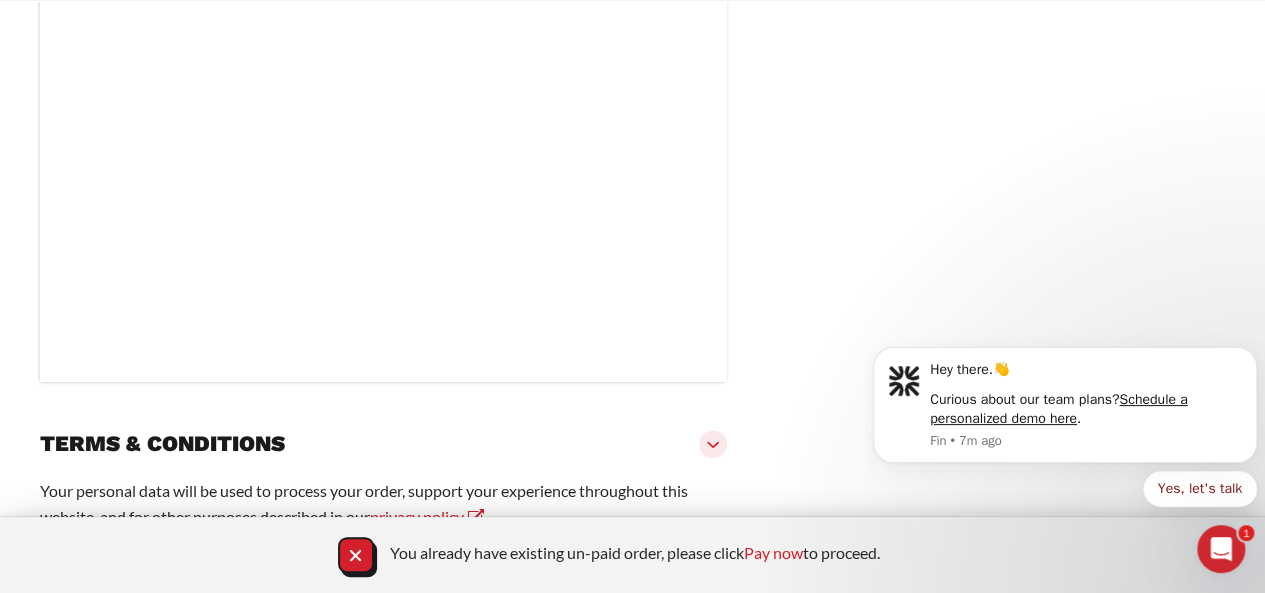 scroll, scrollTop: 1109, scrollLeft: 0, axis: vertical 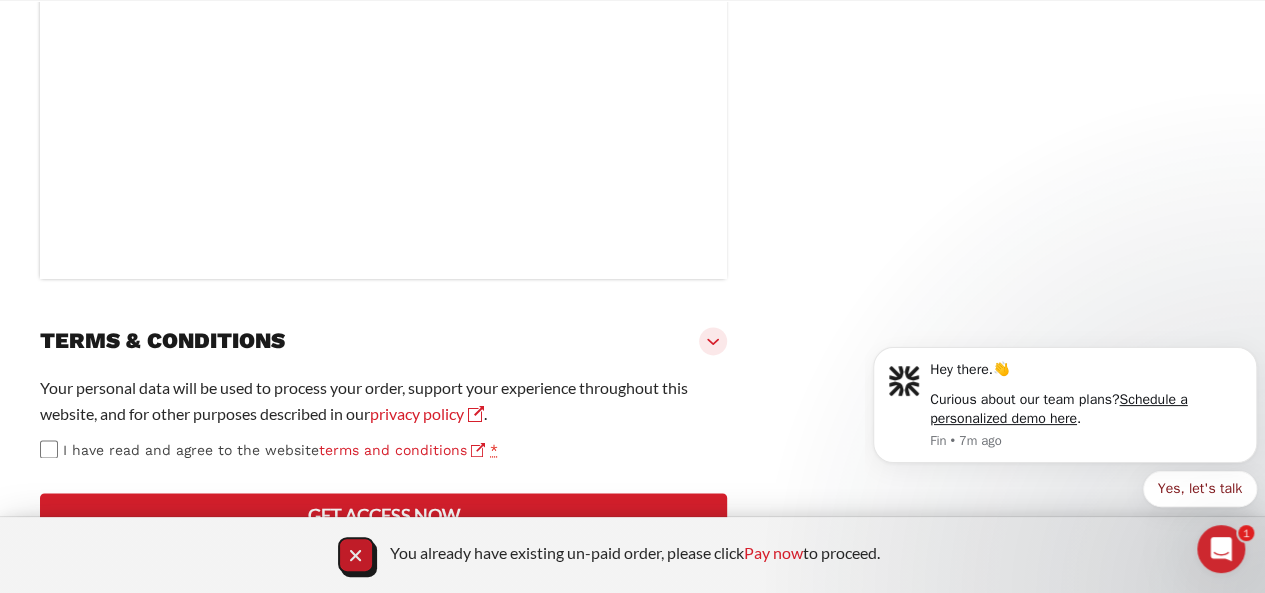 click 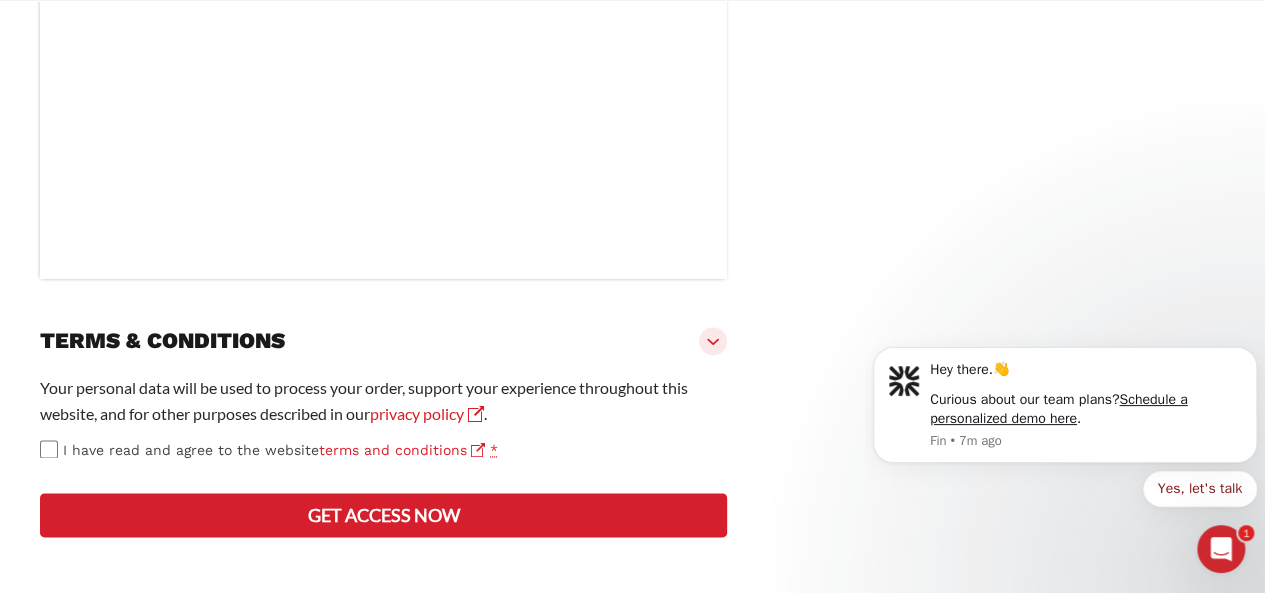 click on "Get access now" at bounding box center [383, 515] 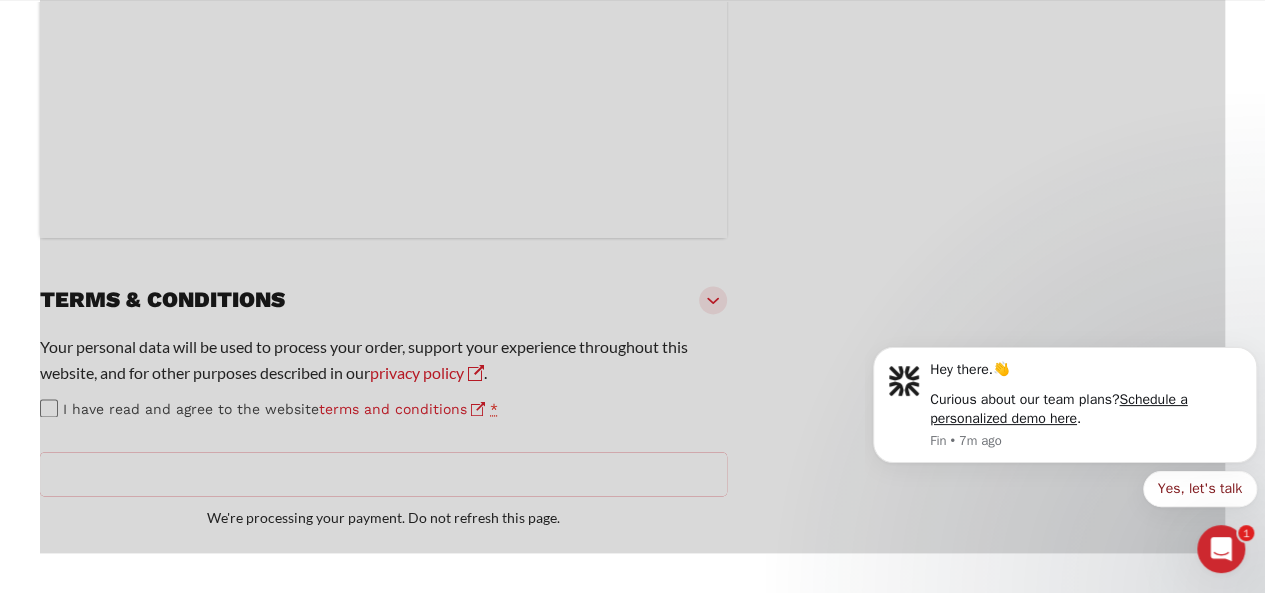 type on "Get access now" 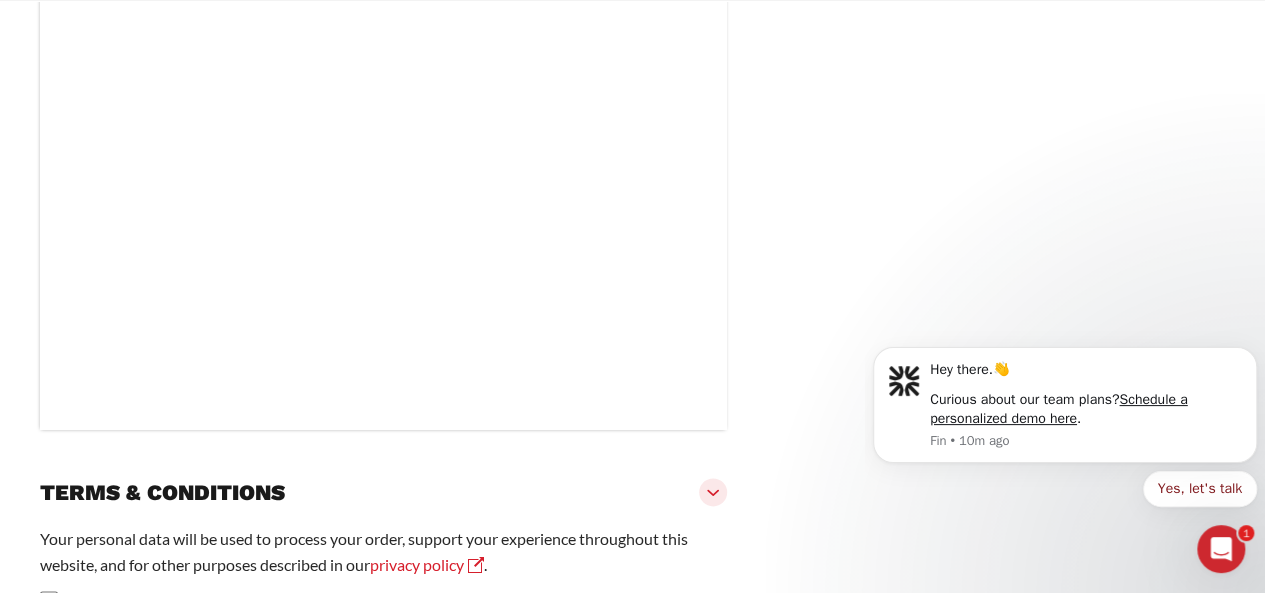 scroll, scrollTop: 1268, scrollLeft: 0, axis: vertical 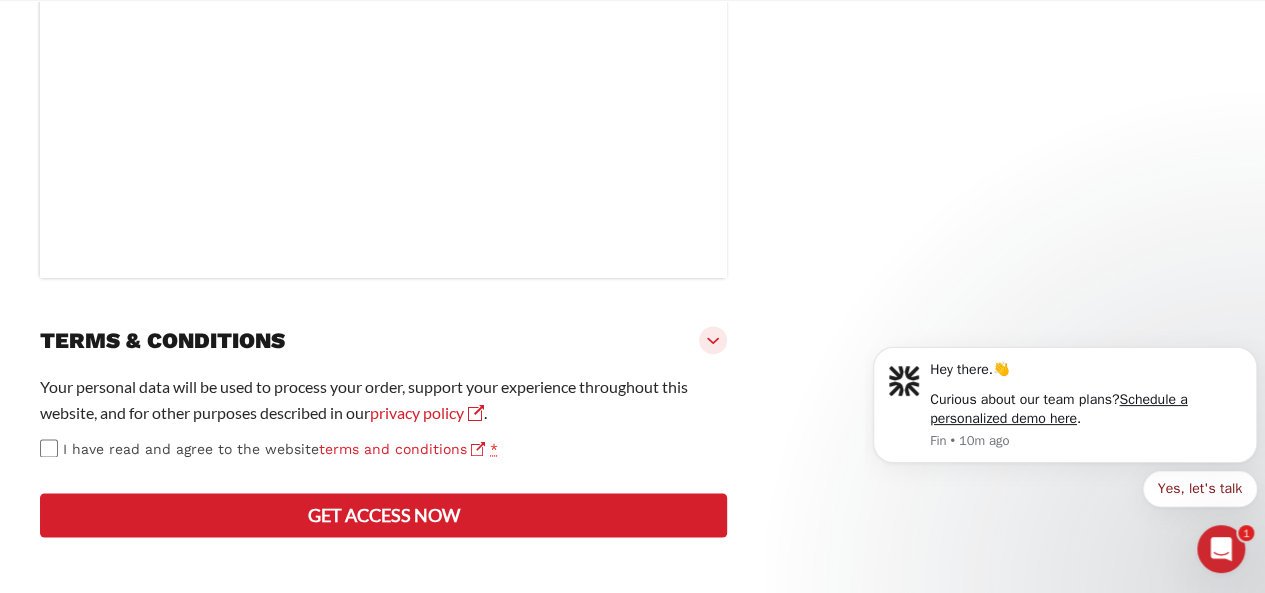 click on "Get access now" at bounding box center (383, 515) 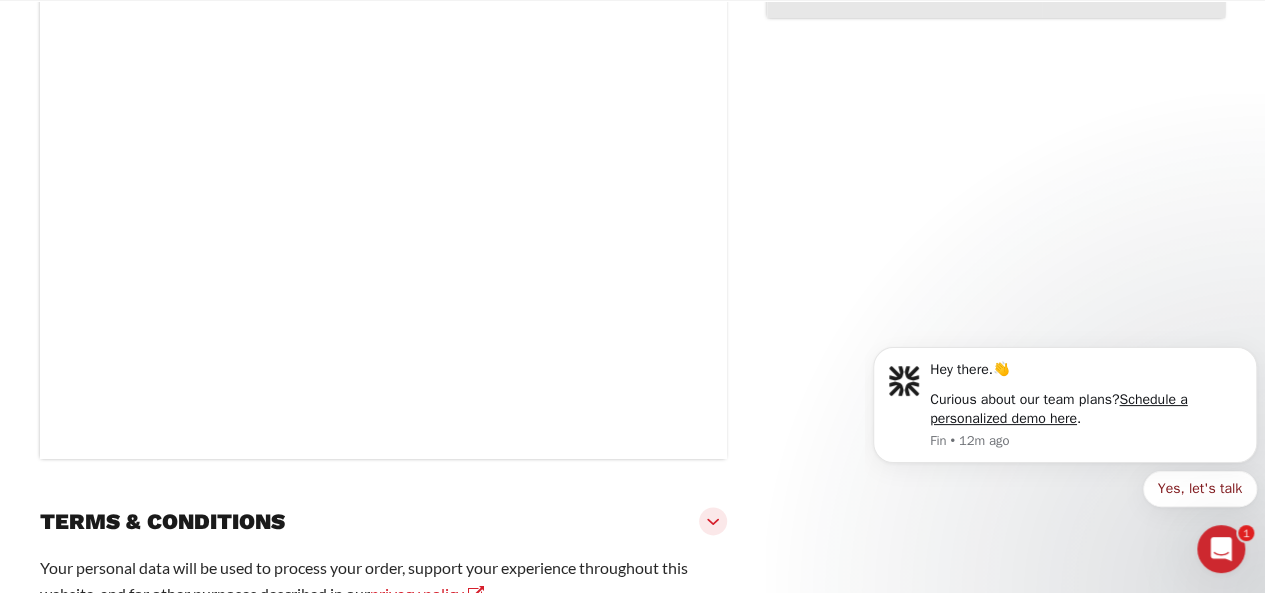 scroll, scrollTop: 1200, scrollLeft: 0, axis: vertical 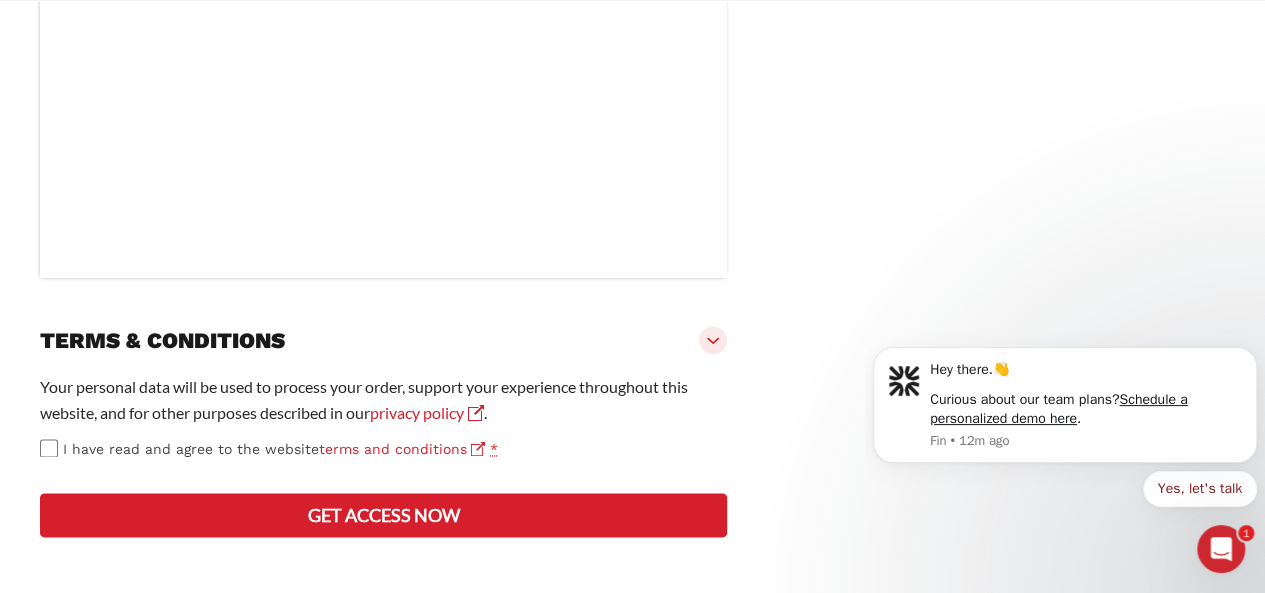 click on "Get access now" at bounding box center (383, 515) 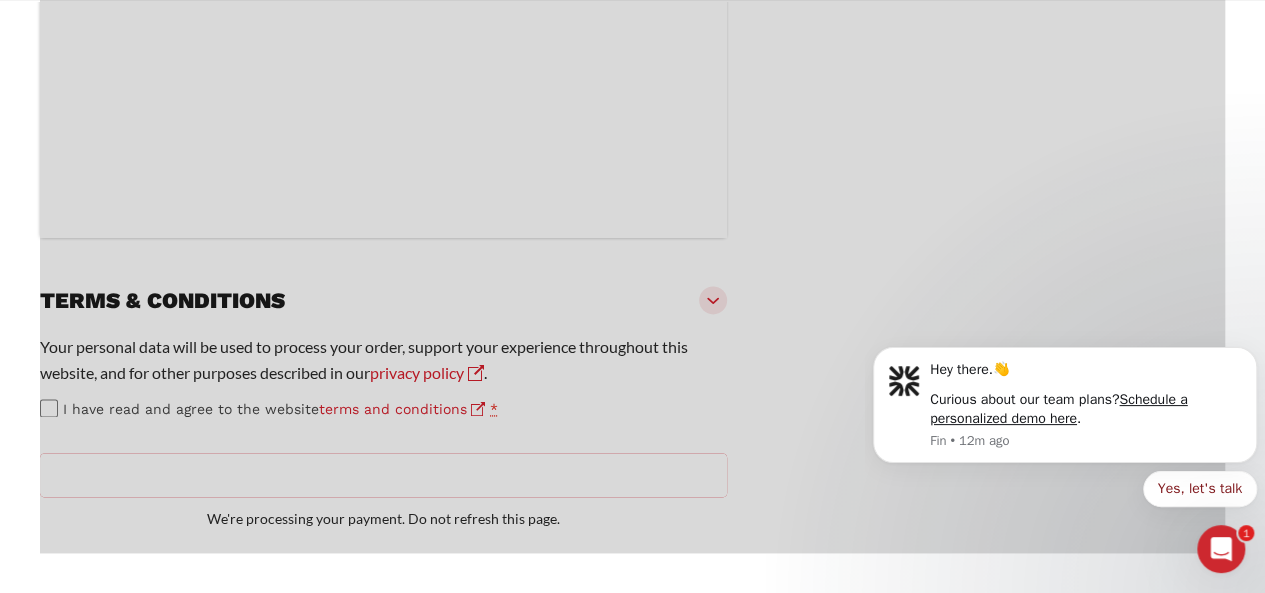 click at bounding box center [632, -179] 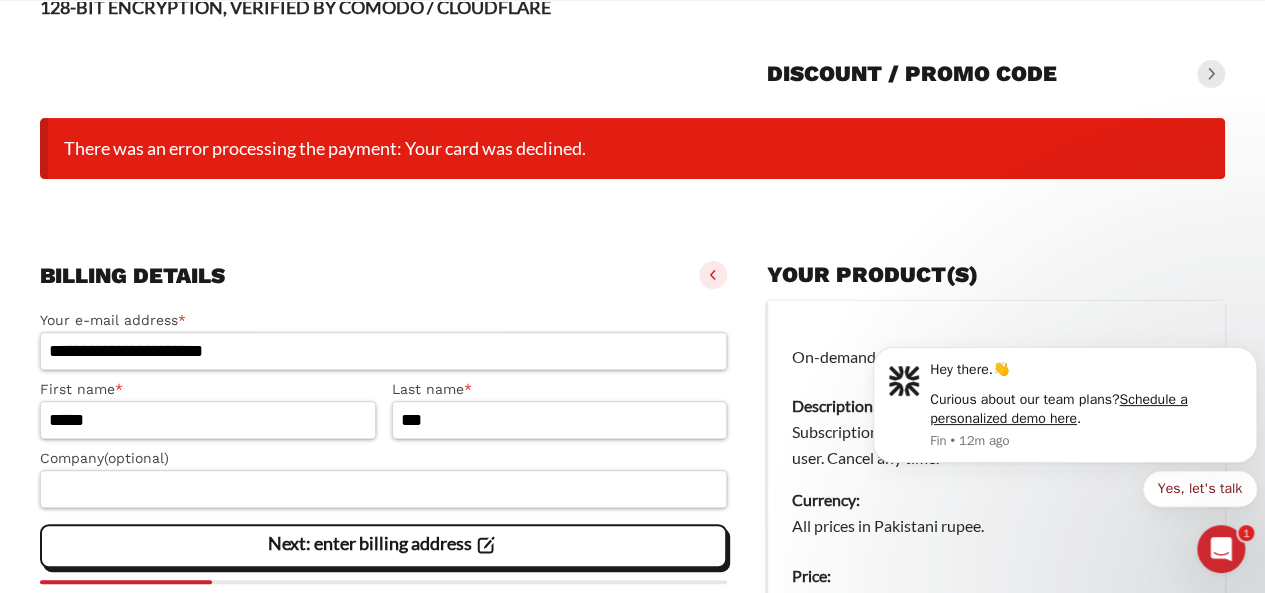 scroll, scrollTop: 1238, scrollLeft: 0, axis: vertical 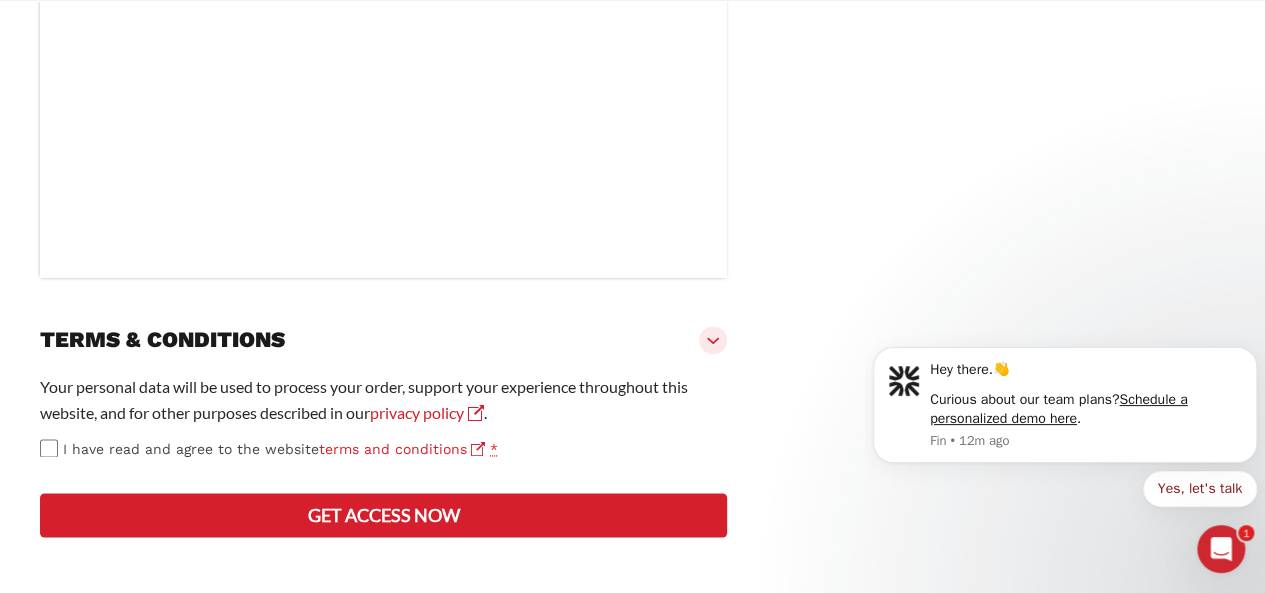 click on "Get access now" at bounding box center (383, 515) 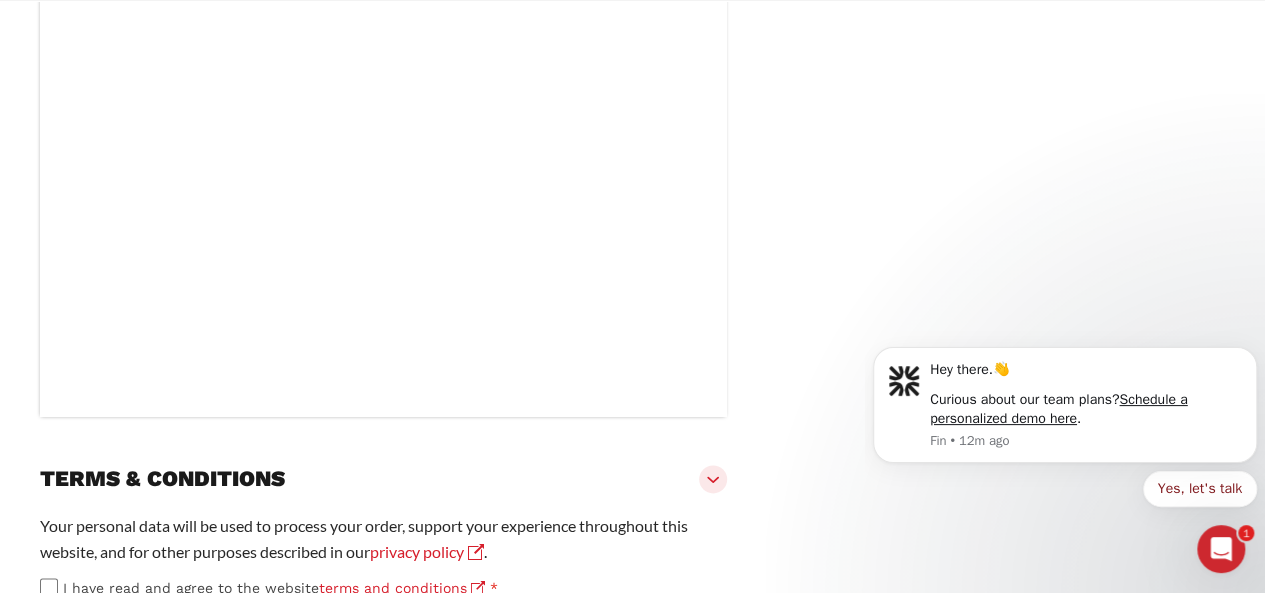 scroll, scrollTop: 1238, scrollLeft: 0, axis: vertical 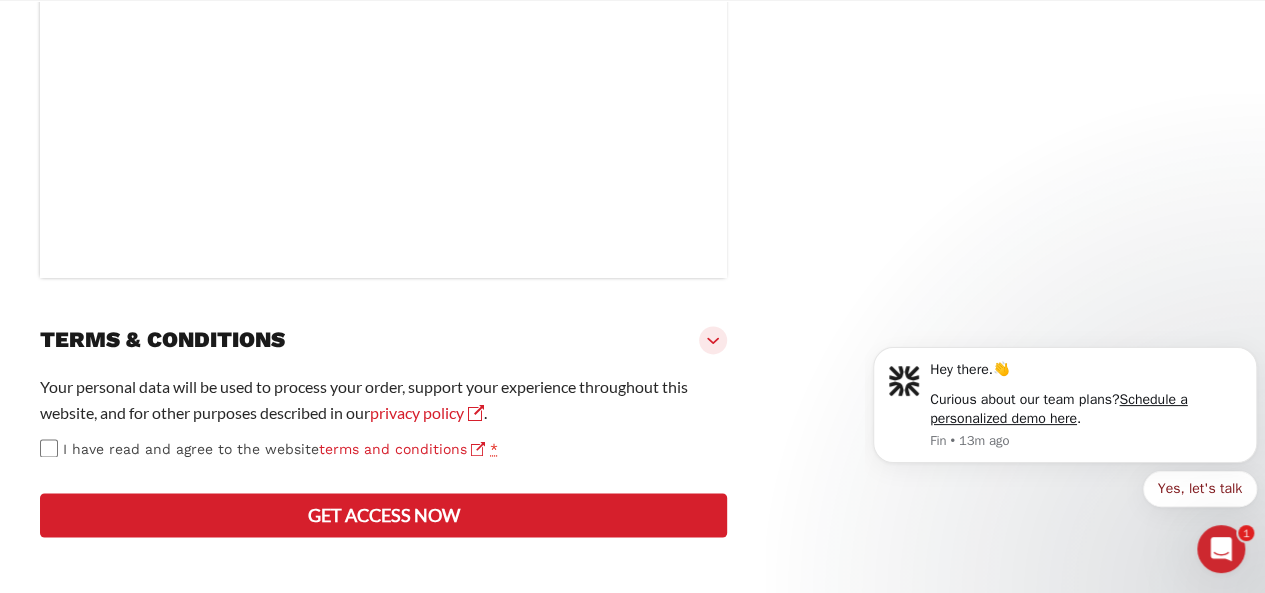 click on "Get access now" at bounding box center (383, 515) 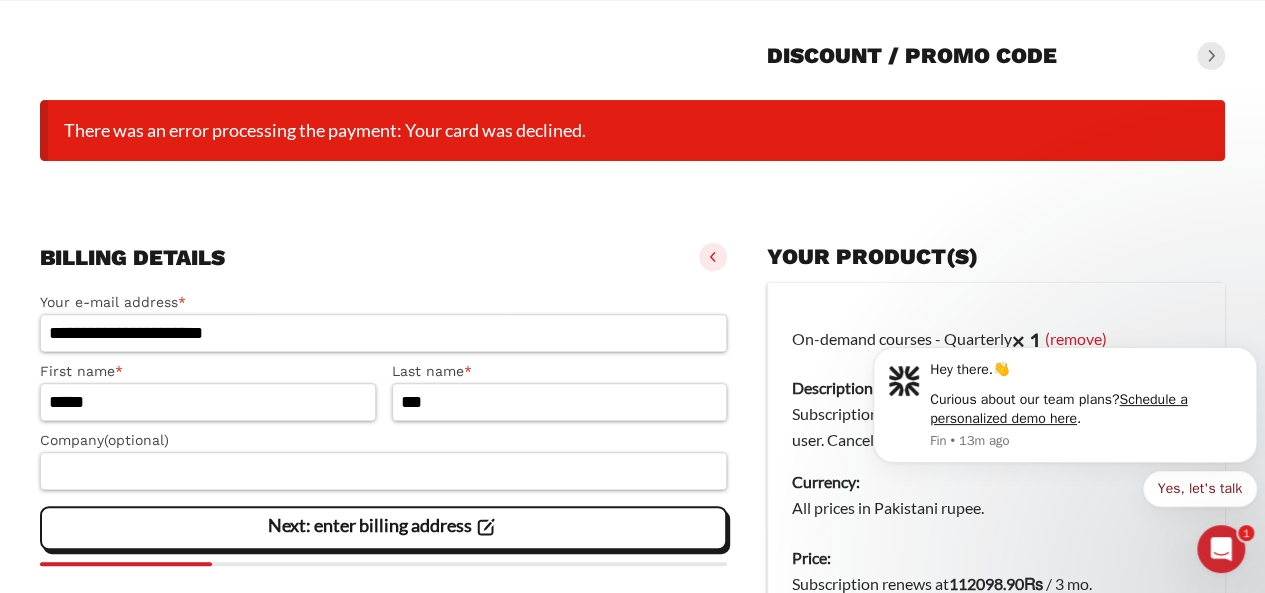 scroll, scrollTop: 157, scrollLeft: 0, axis: vertical 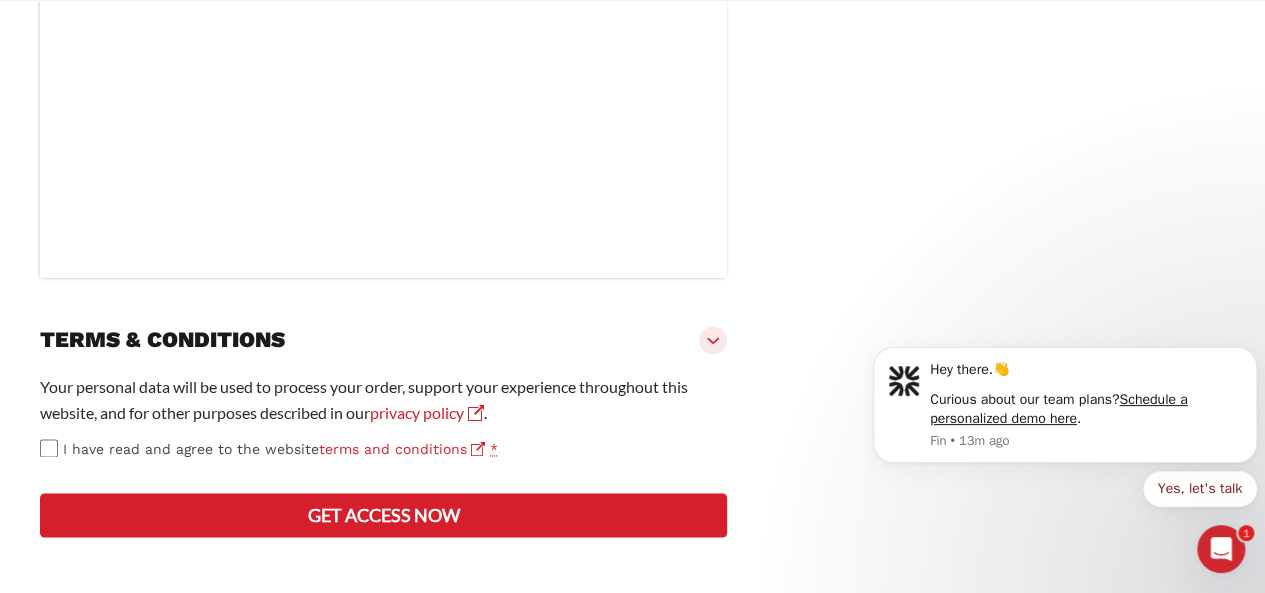click on "Get access now" at bounding box center [383, 515] 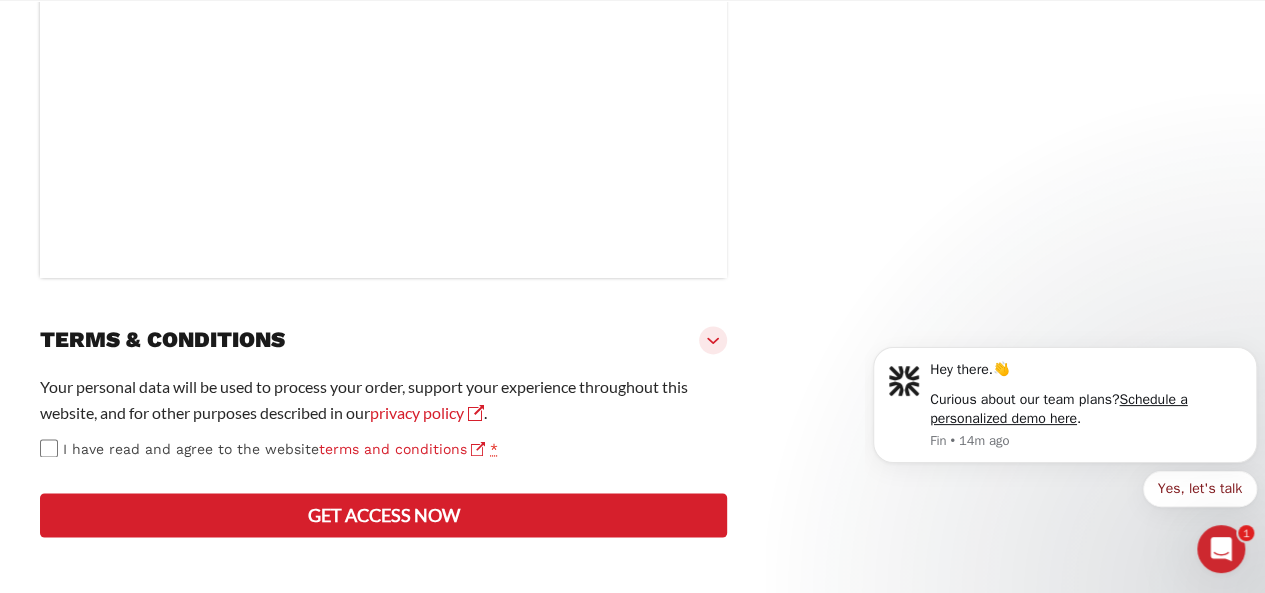 scroll, scrollTop: 1238, scrollLeft: 0, axis: vertical 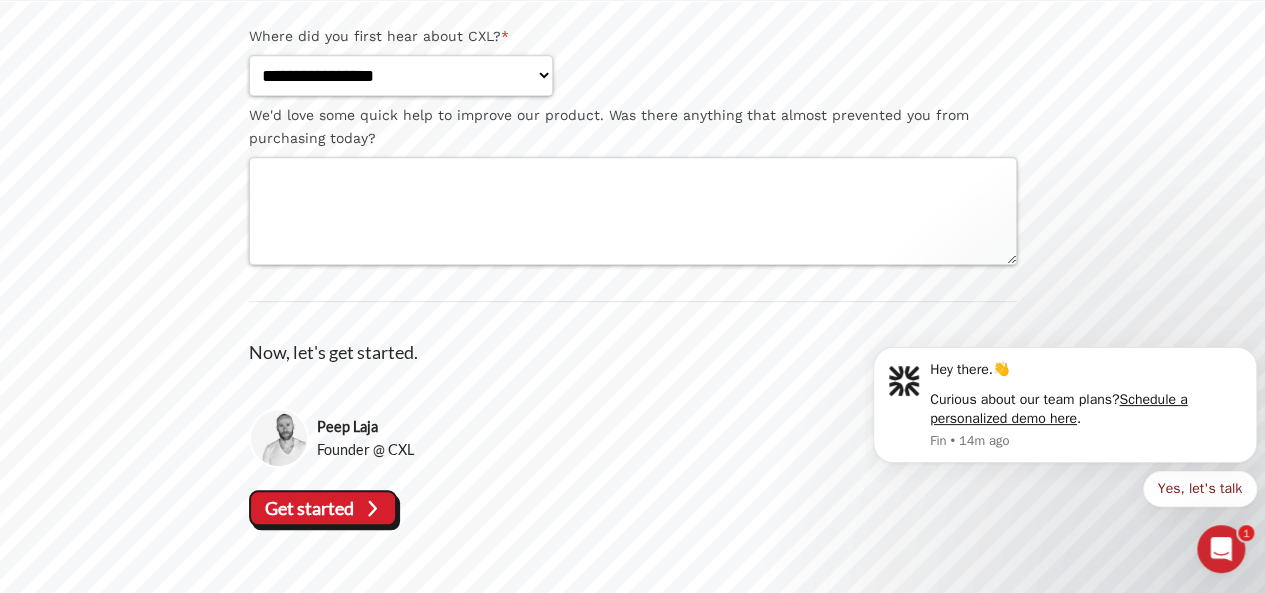 drag, startPoint x: 563, startPoint y: 50, endPoint x: 526, endPoint y: 64, distance: 39.56008 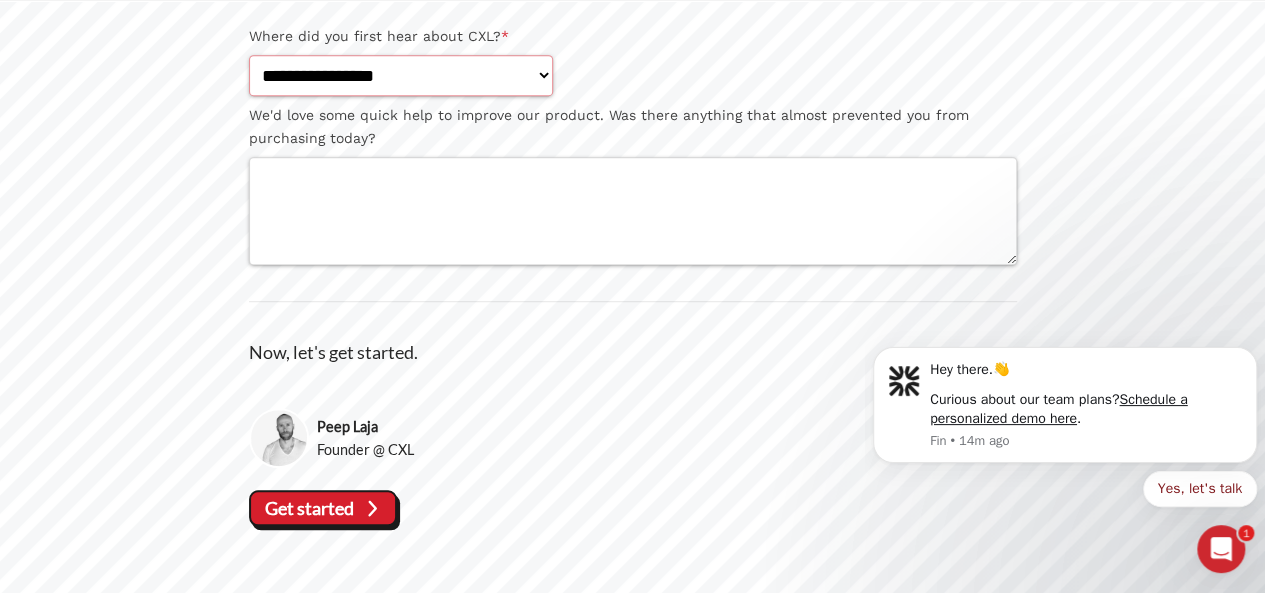 click on "**********" at bounding box center (401, 75) 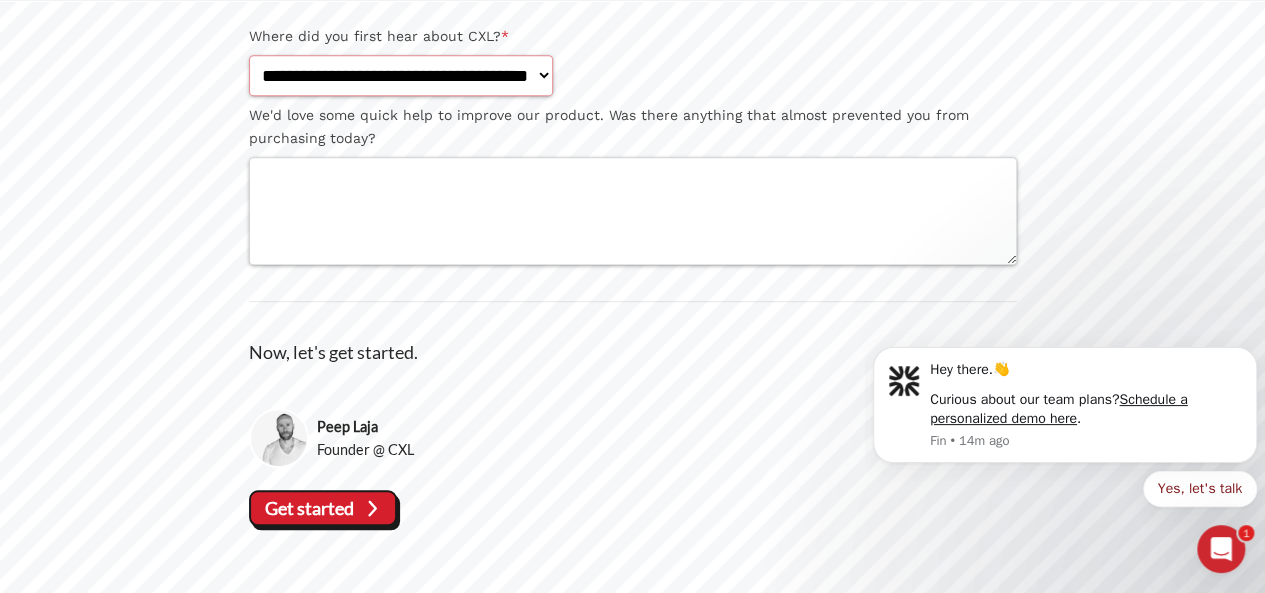 select on "**********" 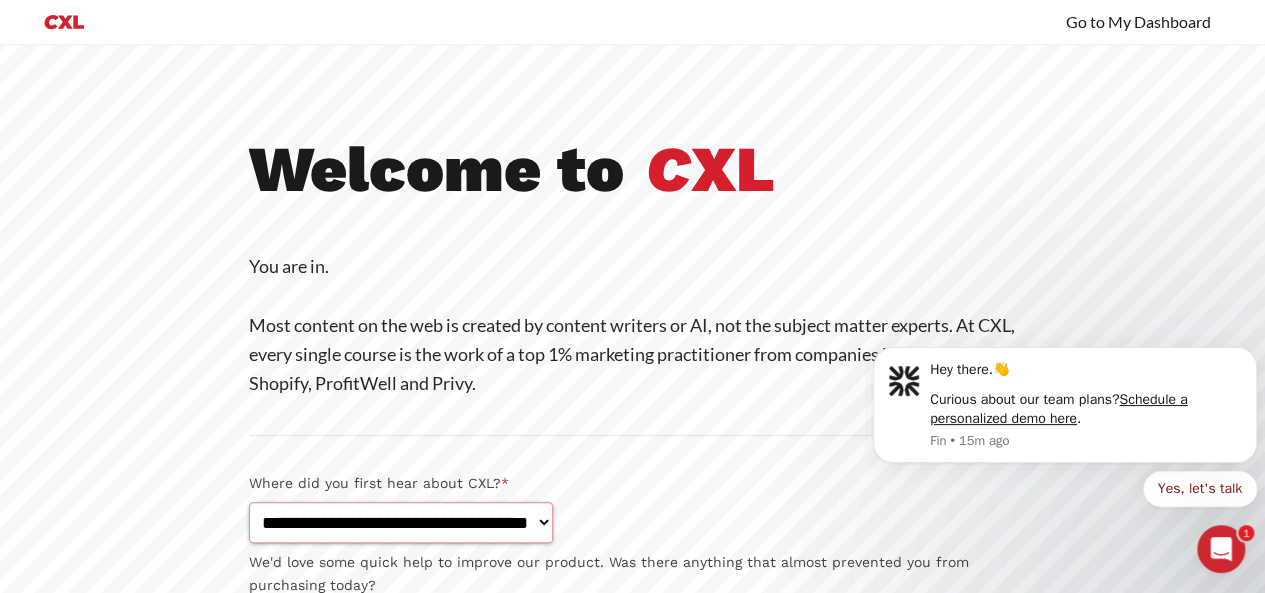 click on "**********" at bounding box center (401, 522) 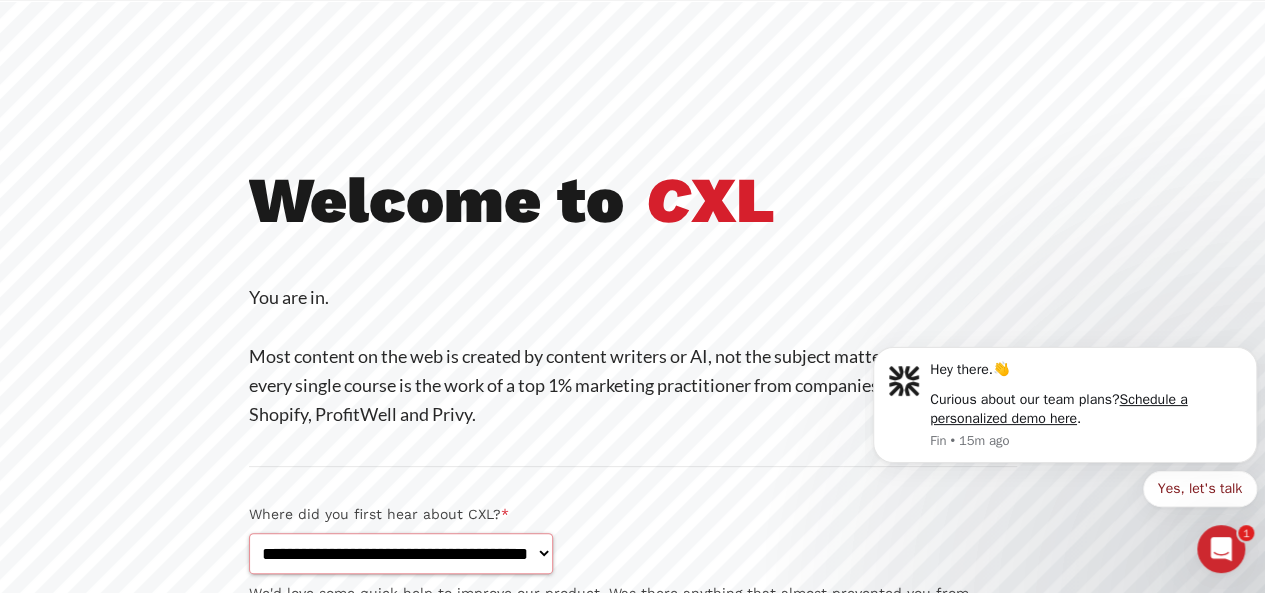 scroll, scrollTop: 48, scrollLeft: 0, axis: vertical 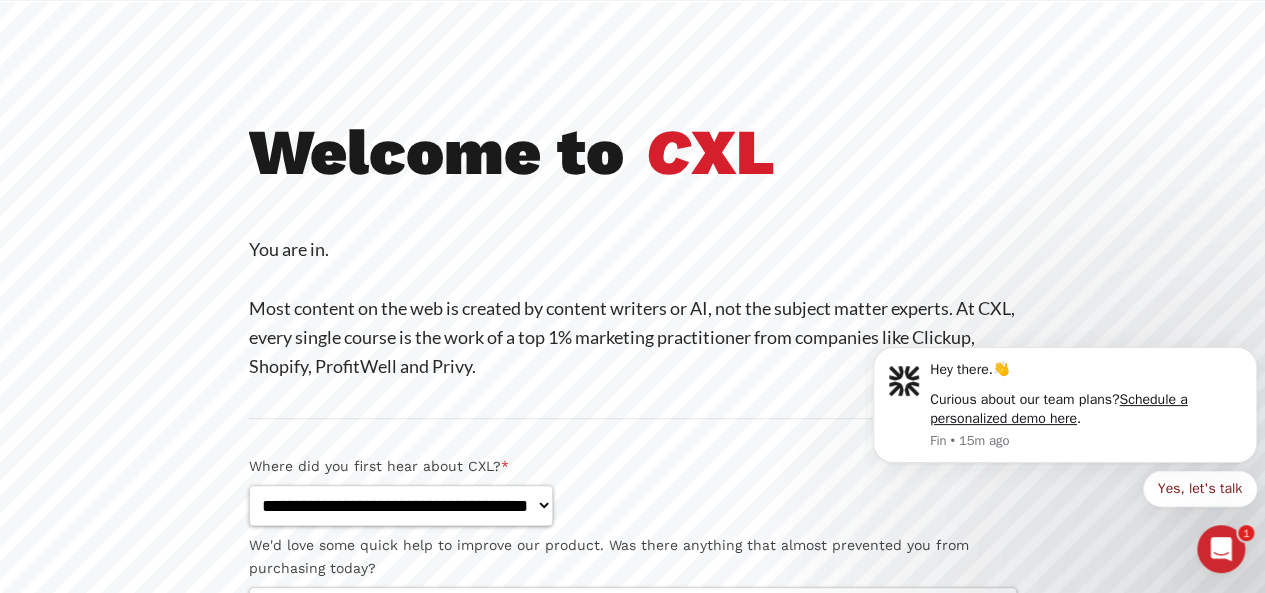 click on "We'd love some quick help to improve our product. Was there anything that almost prevented you from purchasing today?" at bounding box center (633, 557) 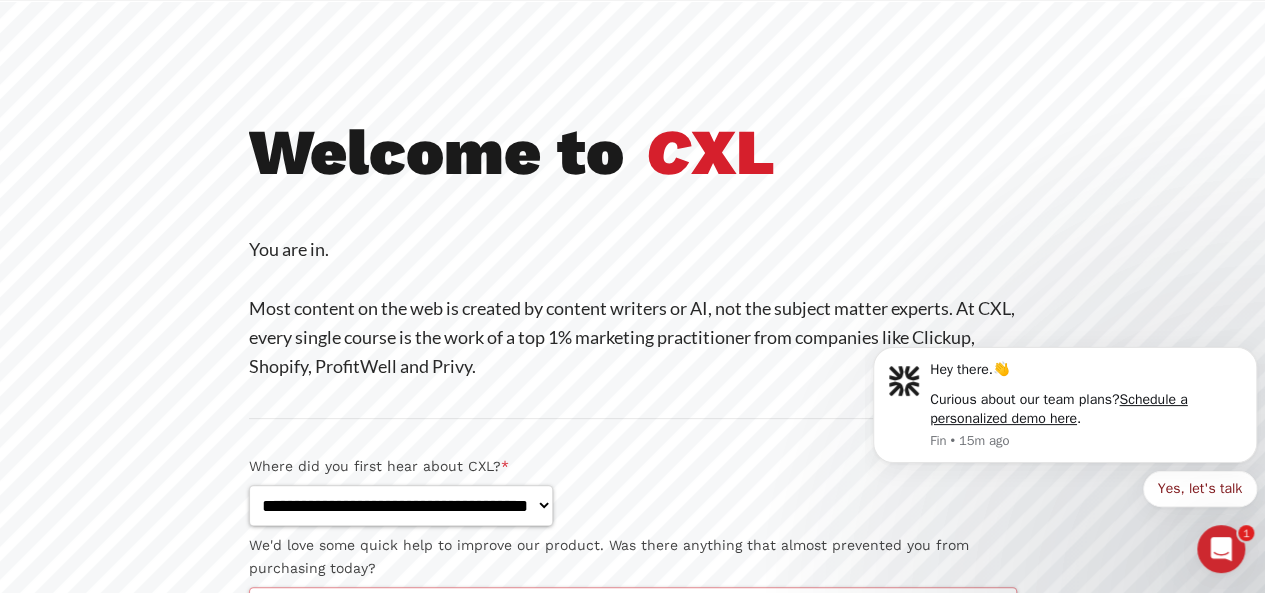 click on "We'd love some quick help to improve our product. Was there anything that almost prevented you from purchasing today?" at bounding box center [633, 641] 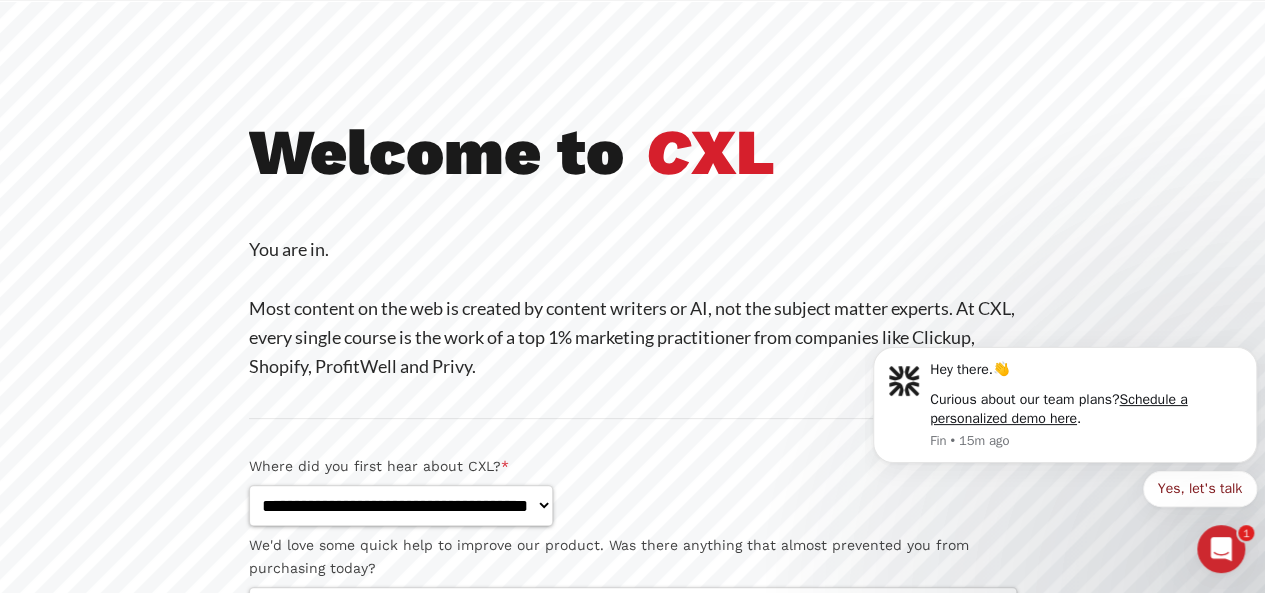 click on "We'd love some quick help to improve our product. Was there anything that almost prevented you from purchasing today?" at bounding box center [633, 557] 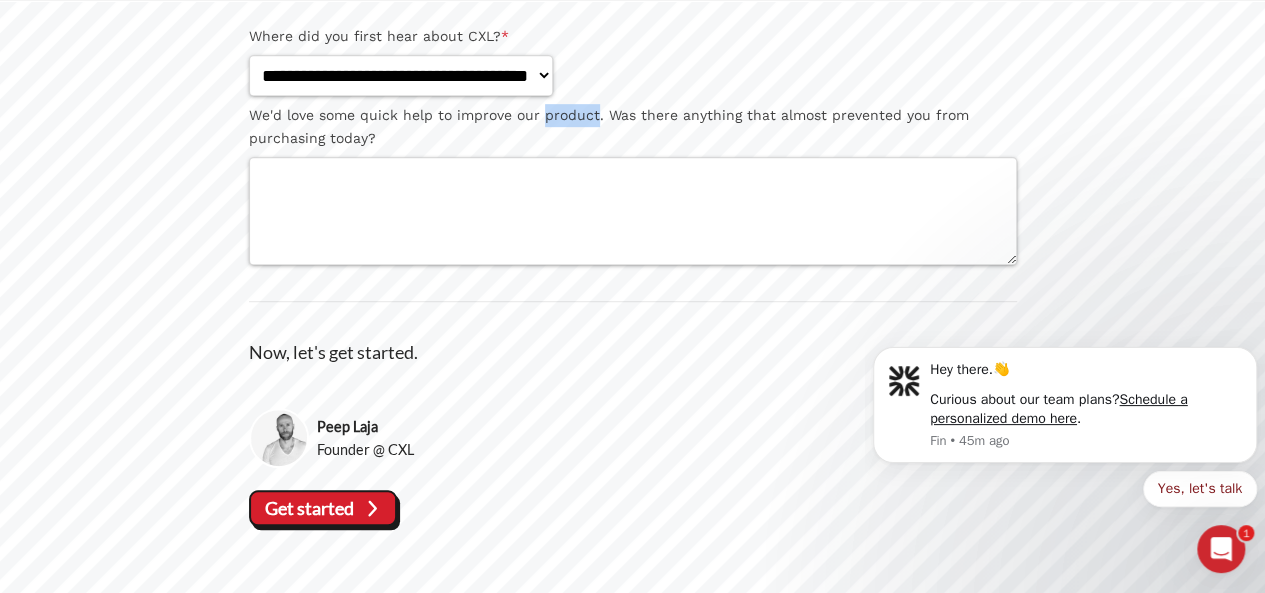 scroll, scrollTop: 0, scrollLeft: 0, axis: both 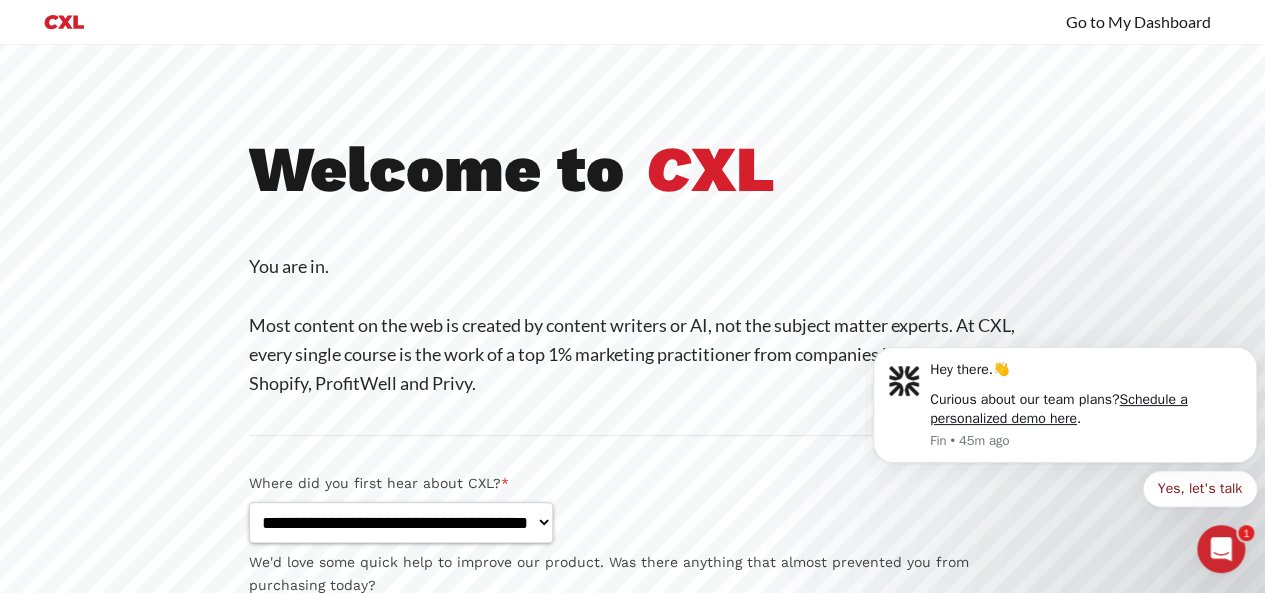 click at bounding box center [632, 43] 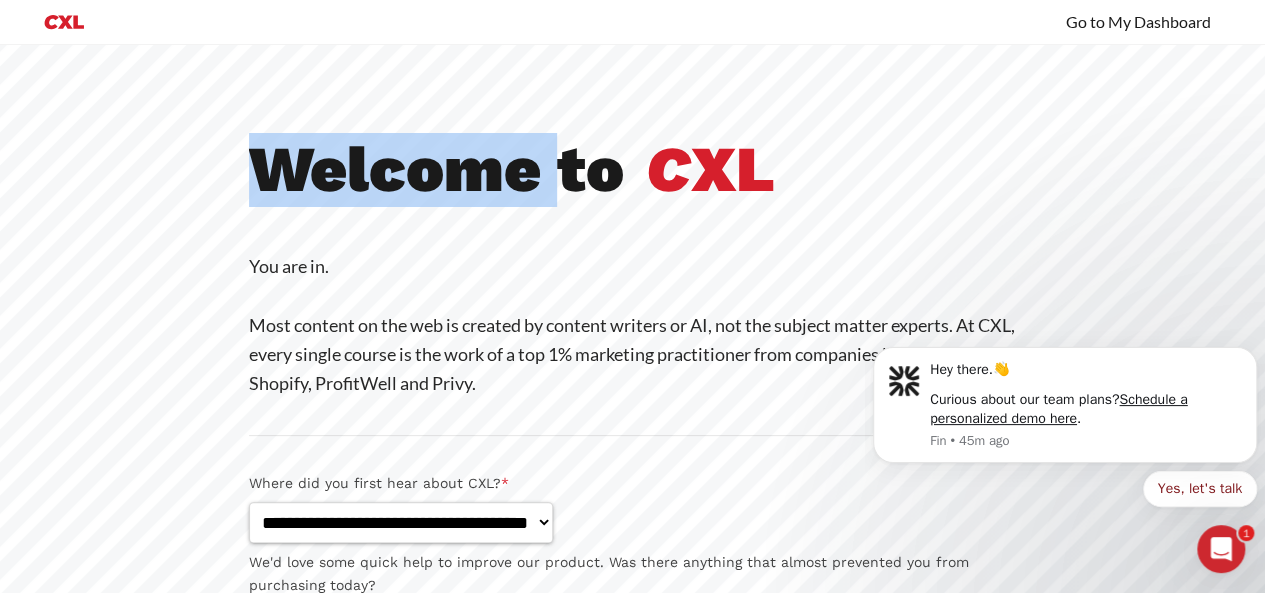 click at bounding box center [632, 43] 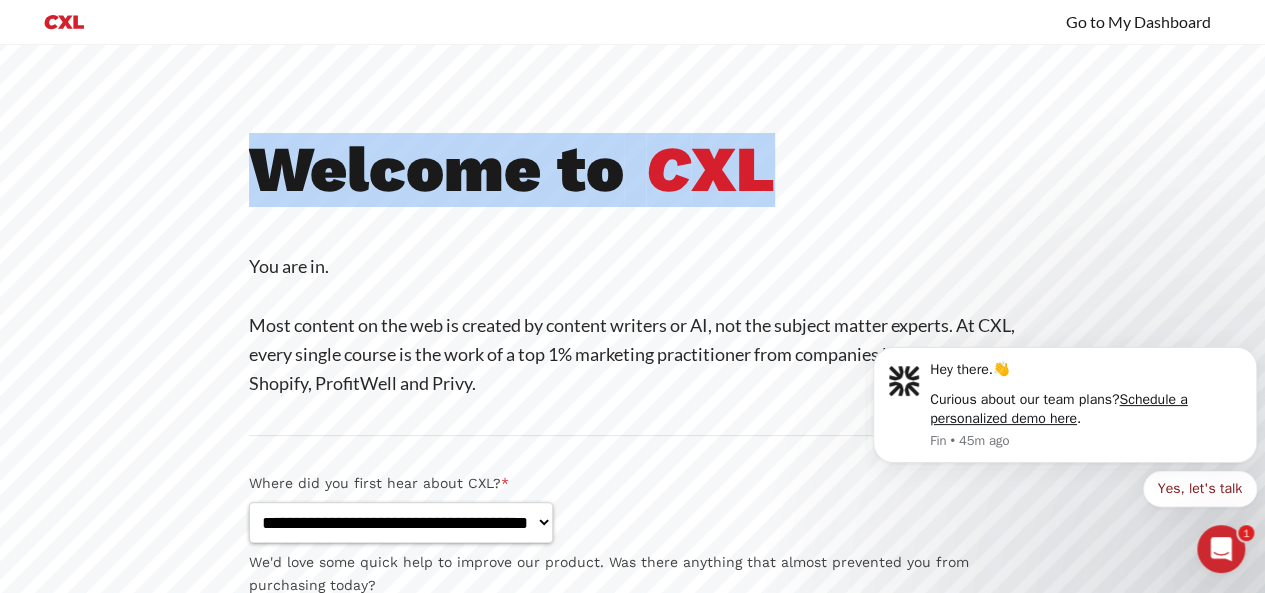 click at bounding box center (632, 43) 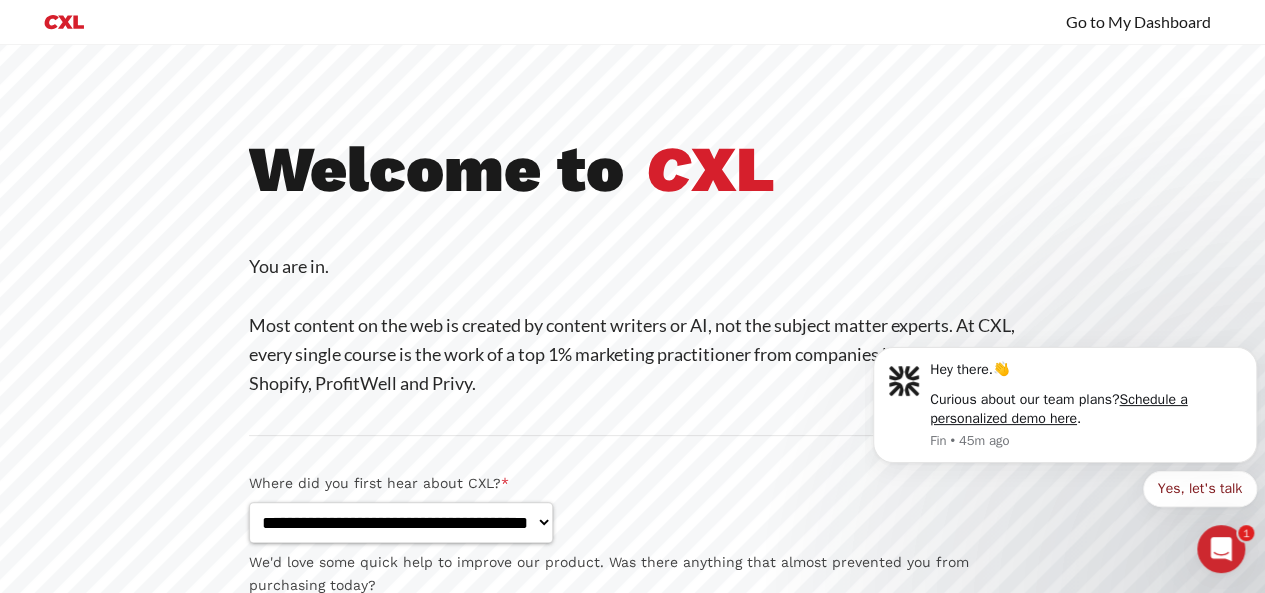 click at bounding box center [632, 43] 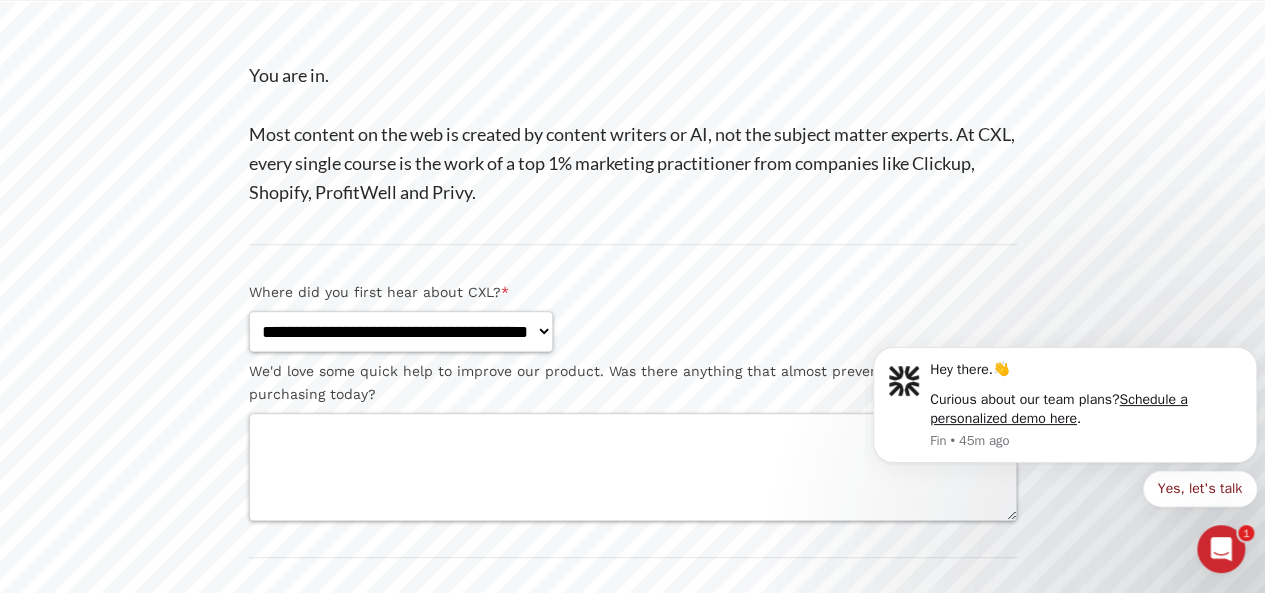 scroll, scrollTop: 478, scrollLeft: 0, axis: vertical 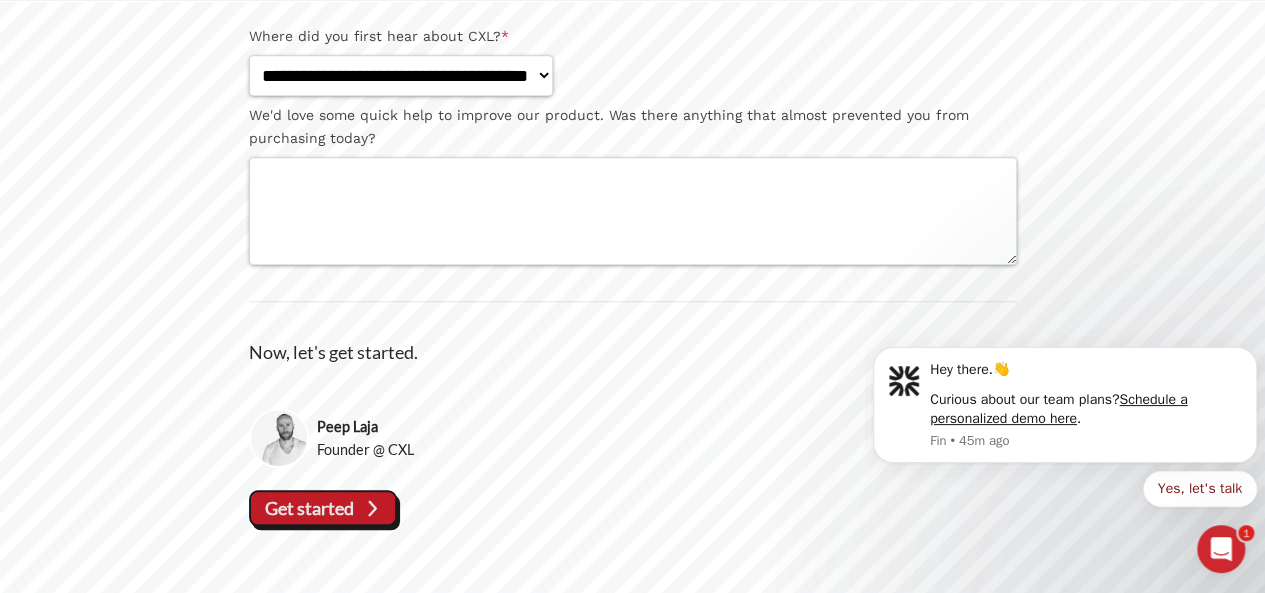 click on "Get started" at bounding box center (0, 0) 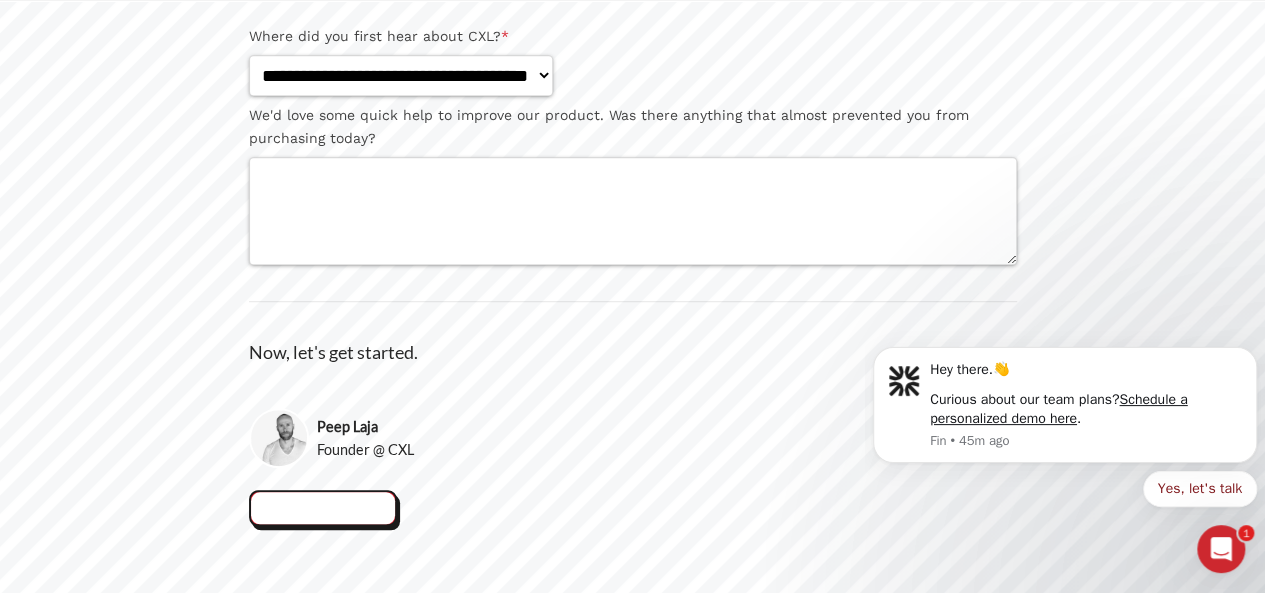 scroll, scrollTop: 0, scrollLeft: 0, axis: both 